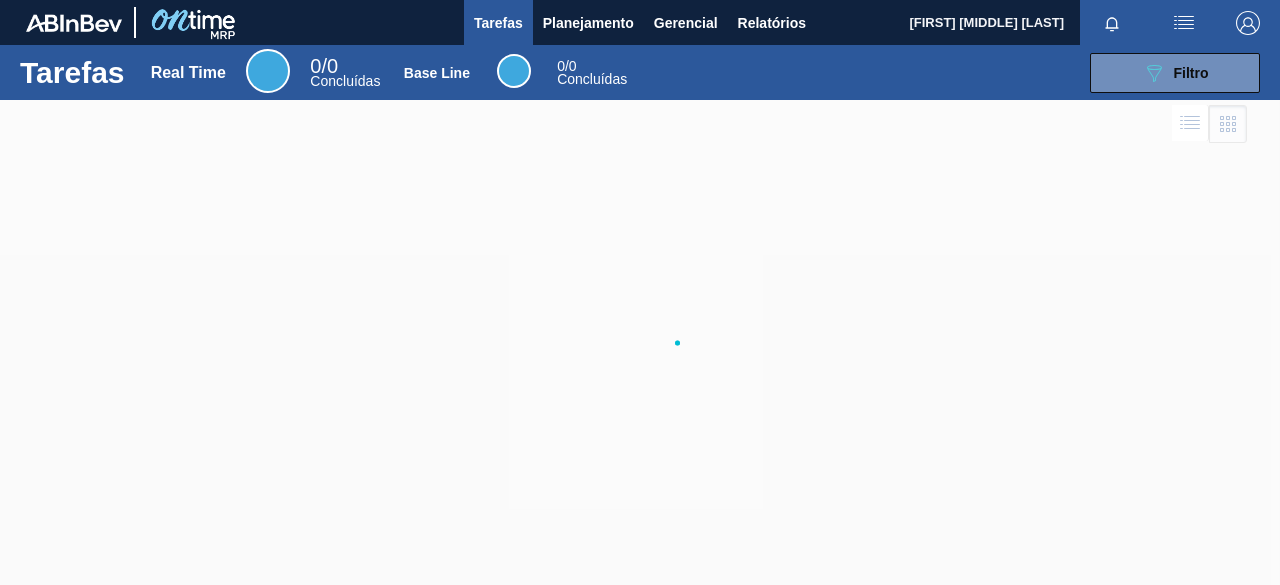 scroll, scrollTop: 0, scrollLeft: 0, axis: both 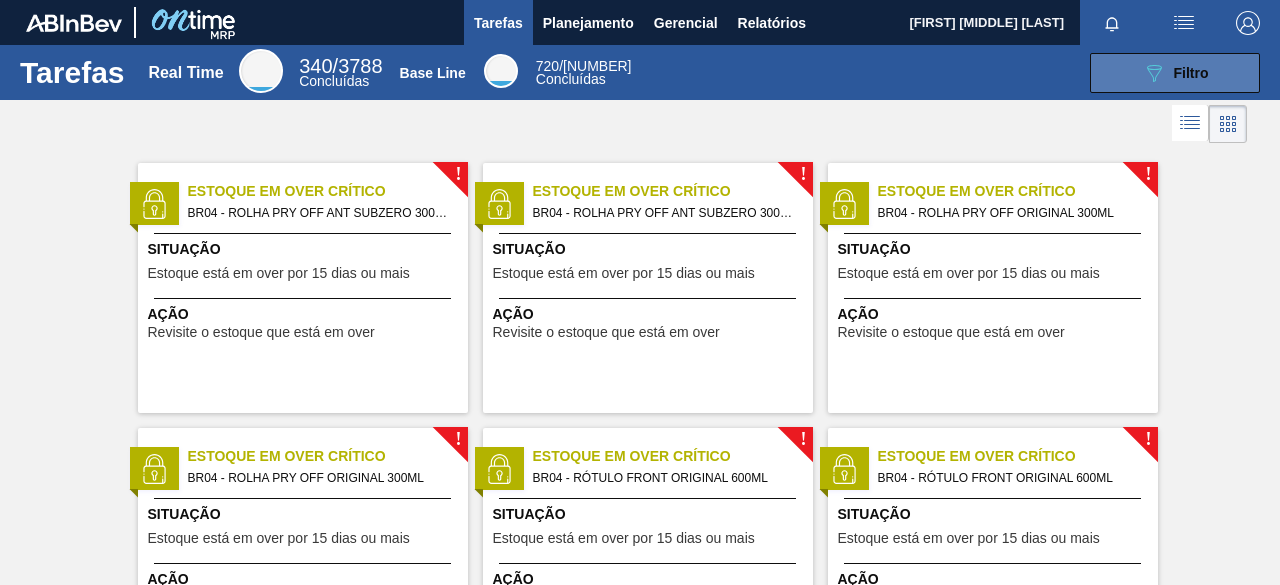 click on "089F7B8B-B2A5-4AFE-B5C0-19BA573D28AC Filtro" at bounding box center (1175, 73) 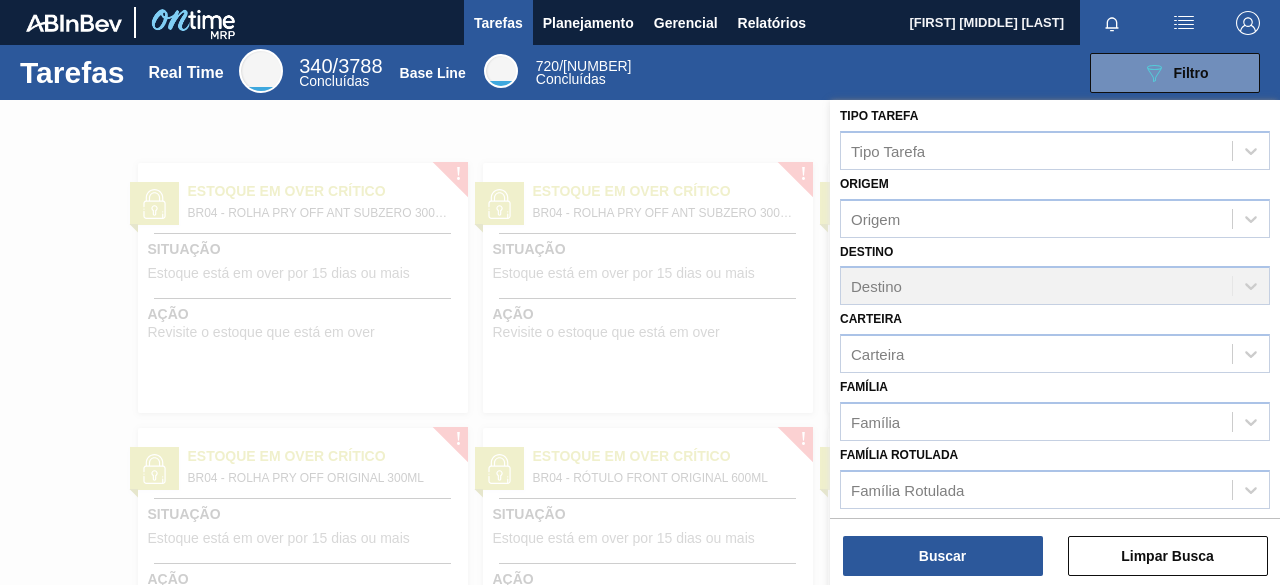 scroll, scrollTop: 10, scrollLeft: 0, axis: vertical 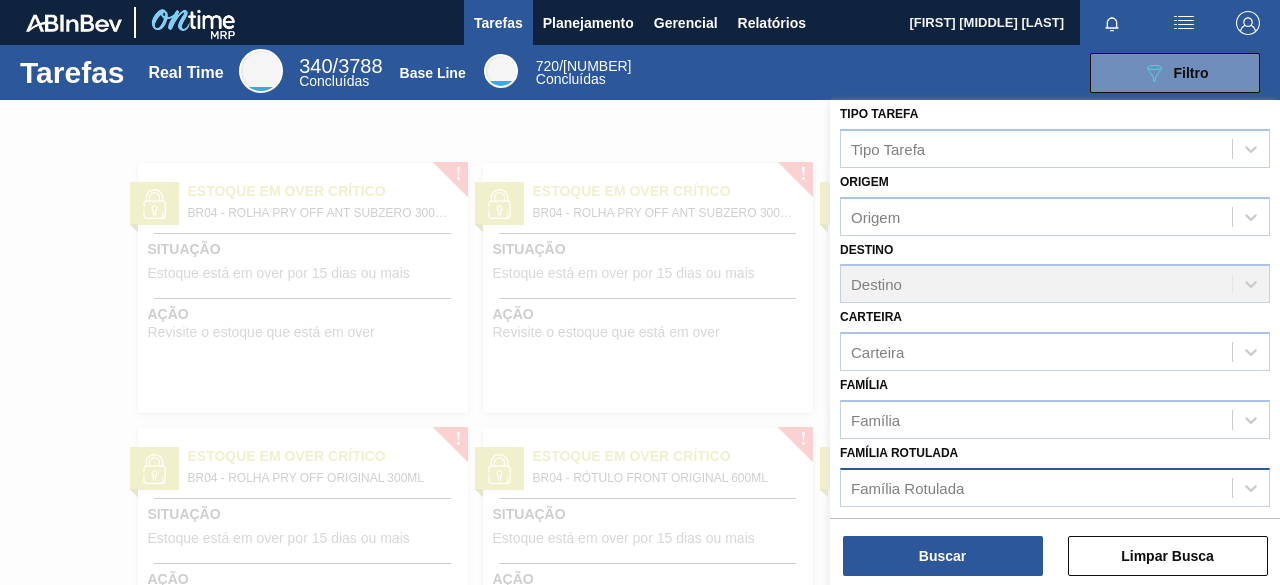 click on "Família Rotulada" at bounding box center [907, 487] 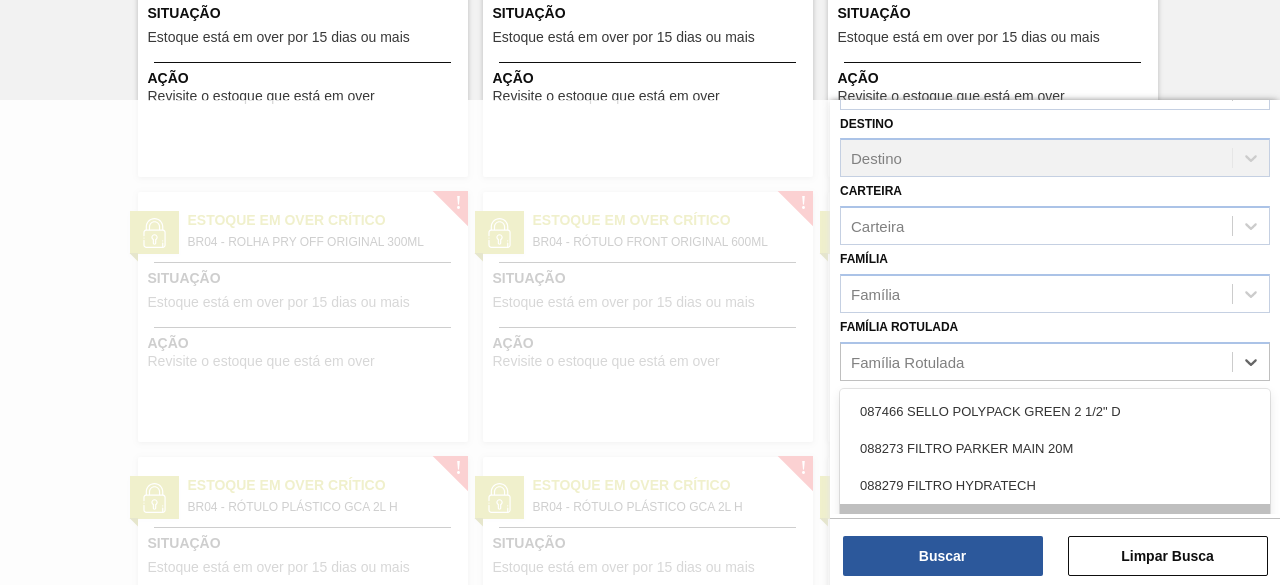 scroll, scrollTop: 210, scrollLeft: 0, axis: vertical 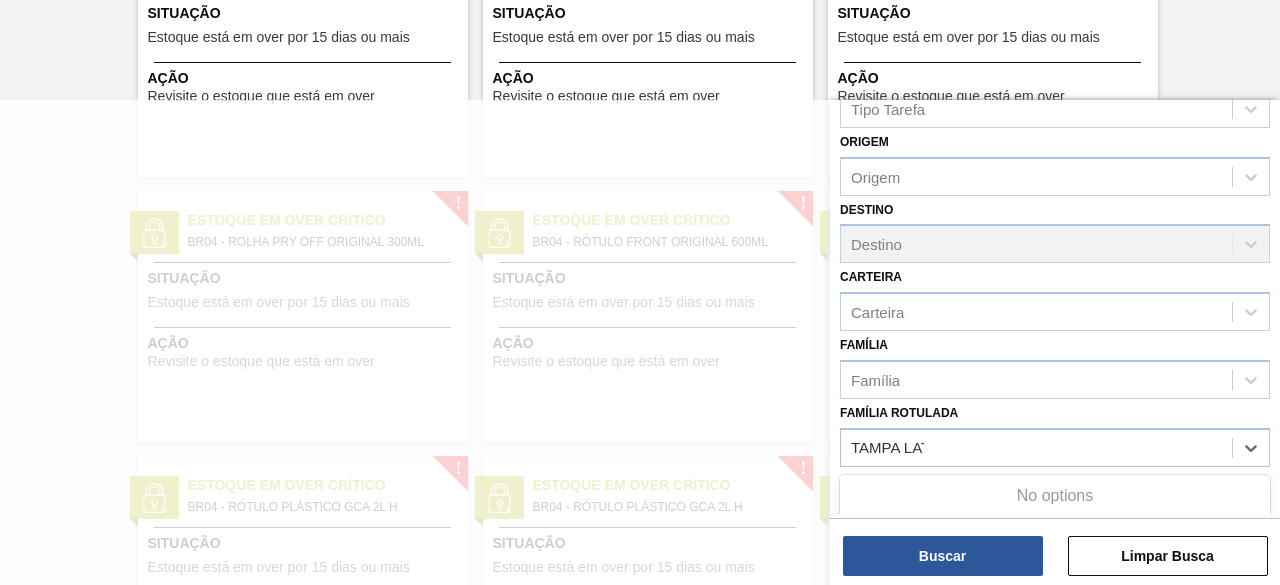 type on "TAMPA LATA" 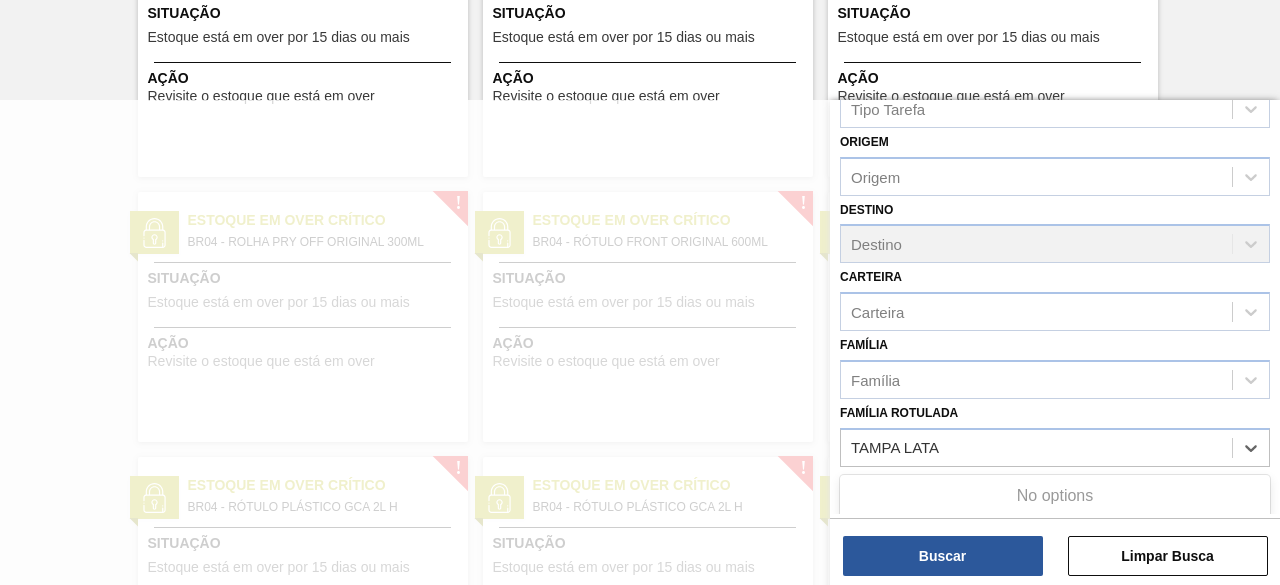 type 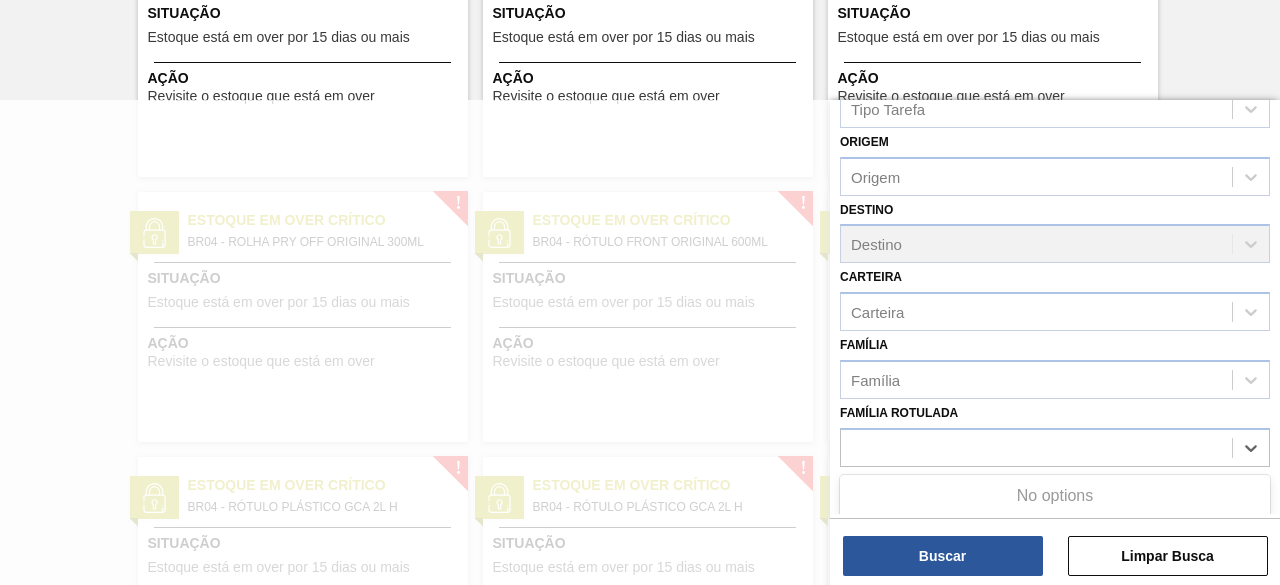 scroll, scrollTop: 10, scrollLeft: 0, axis: vertical 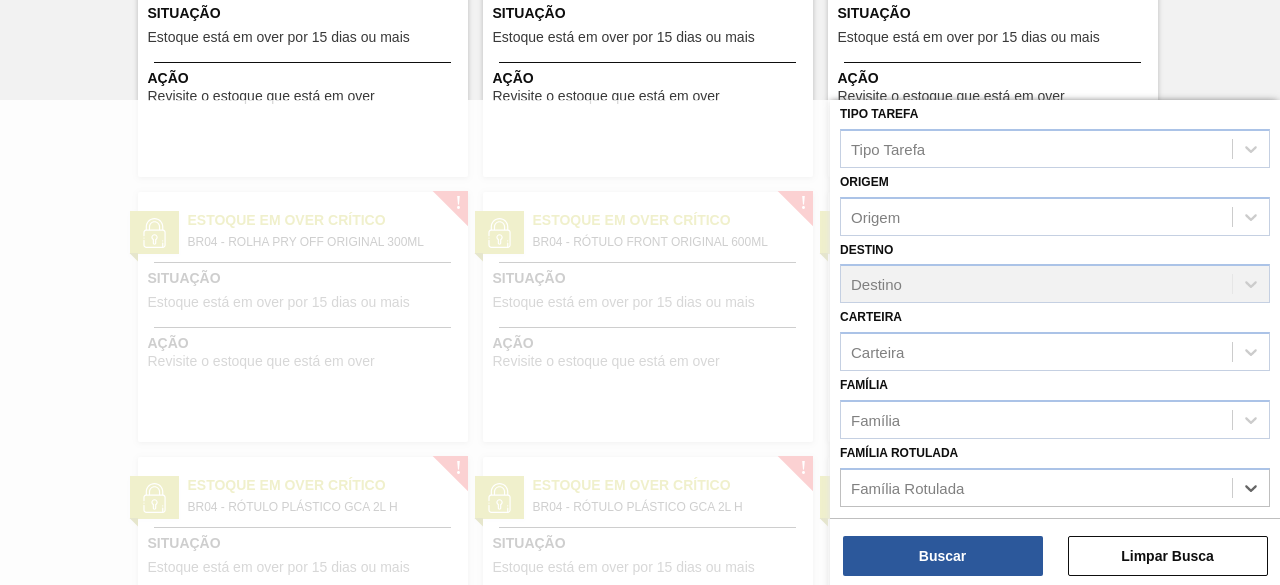 drag, startPoint x: 898, startPoint y: 445, endPoint x: 865, endPoint y: 445, distance: 33 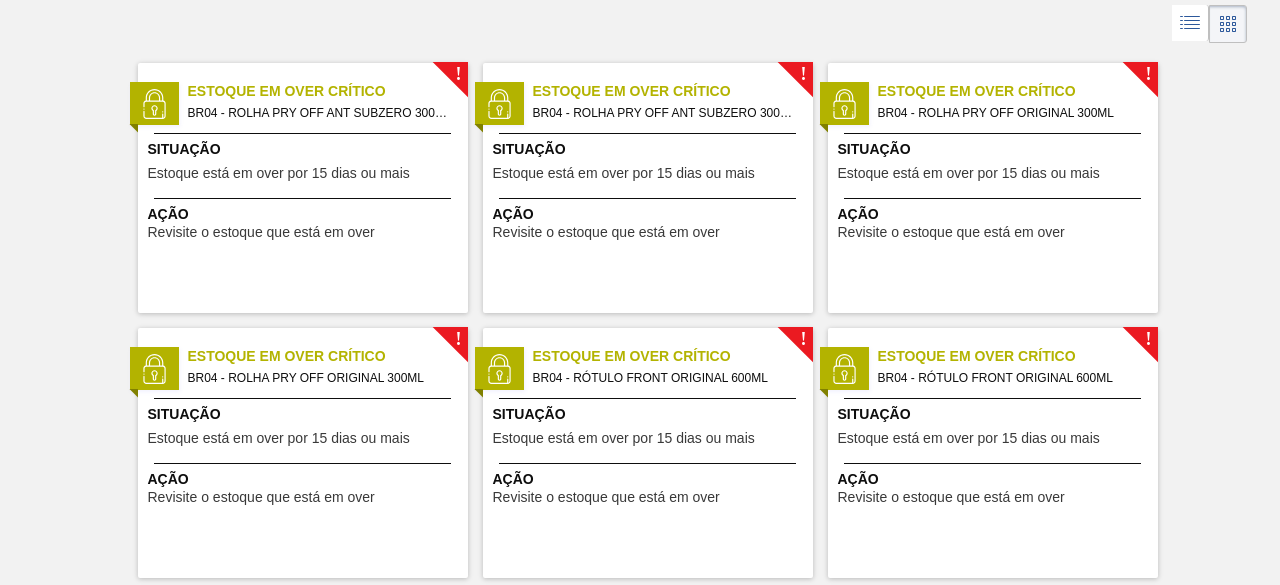 scroll, scrollTop: 0, scrollLeft: 0, axis: both 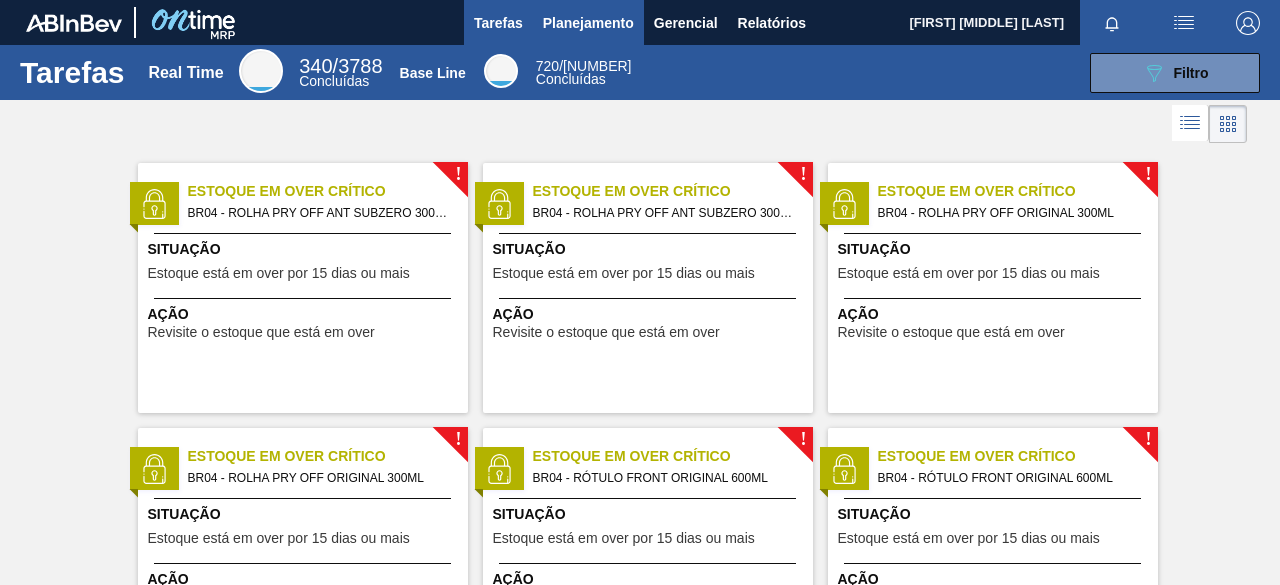 click on "Planejamento" at bounding box center [588, 22] 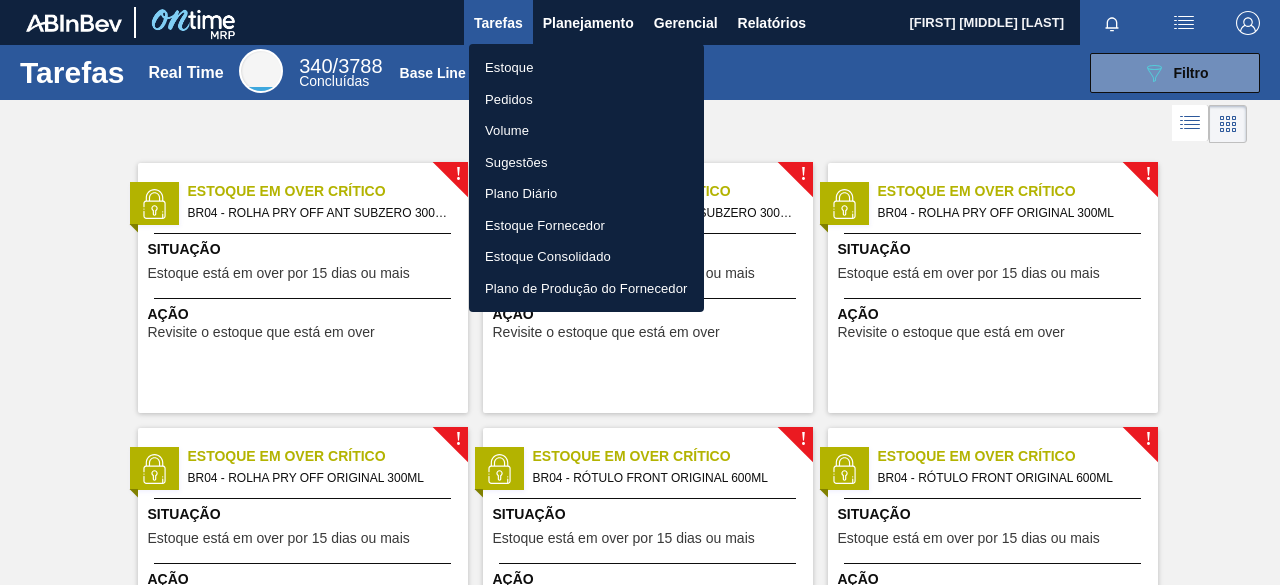 click on "Pedidos" at bounding box center [586, 100] 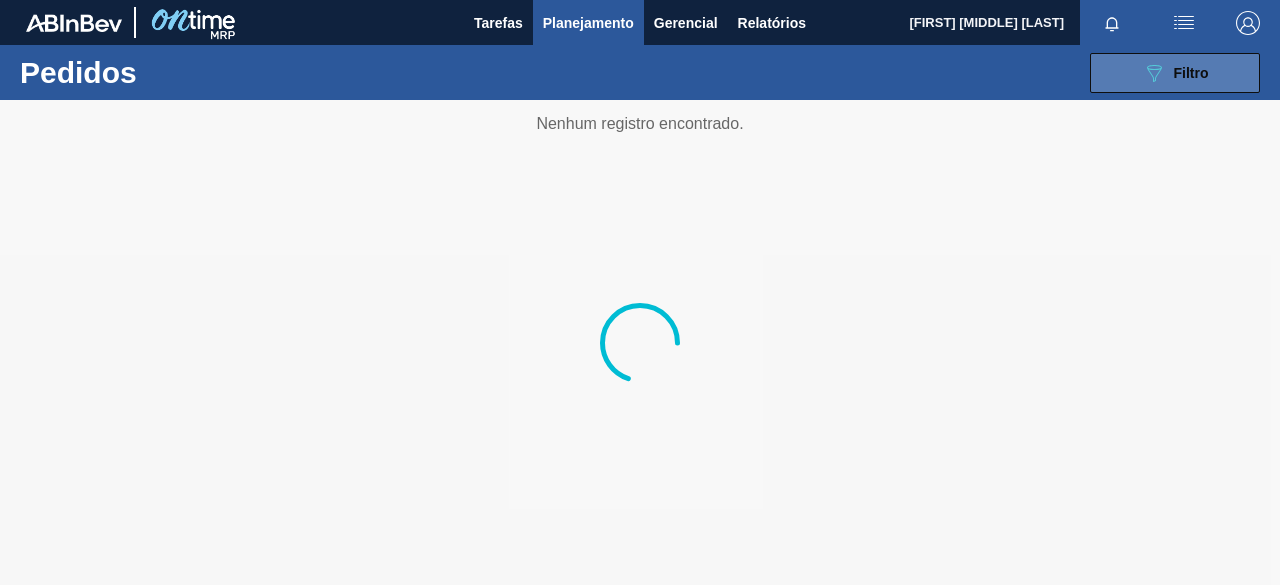 click on "Filtro" at bounding box center (1191, 73) 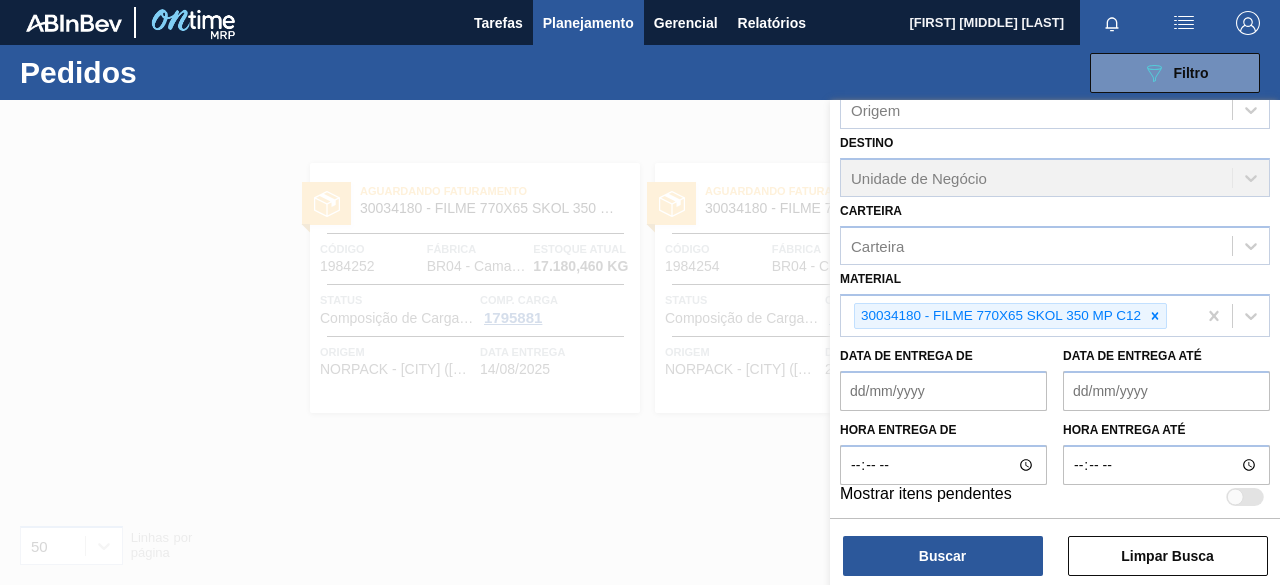 scroll, scrollTop: 256, scrollLeft: 0, axis: vertical 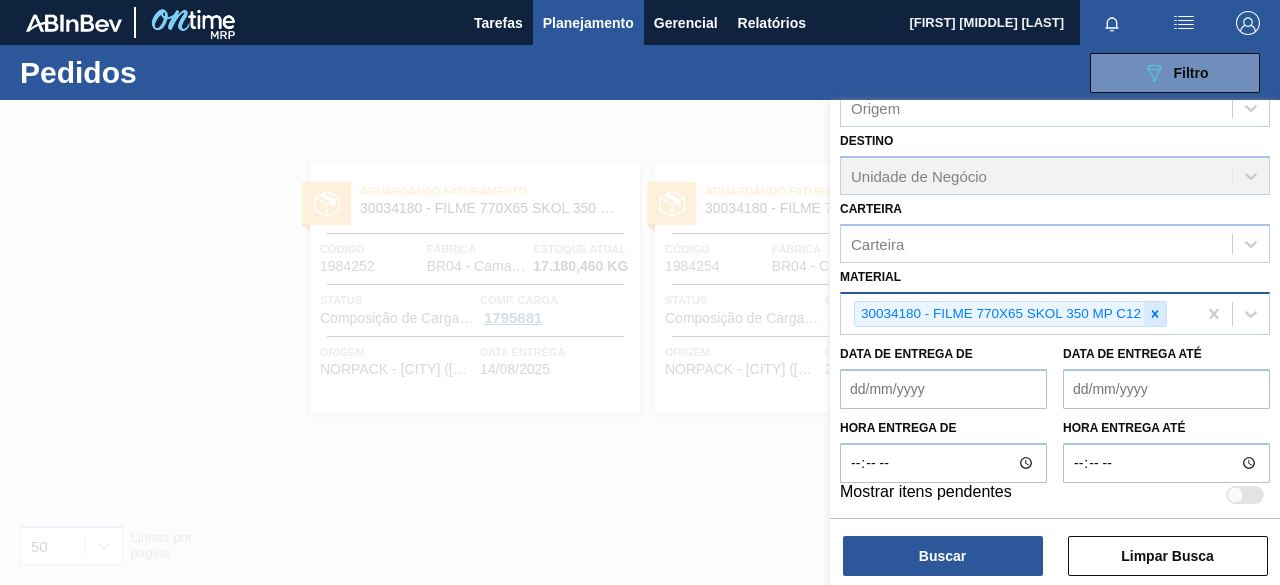 click 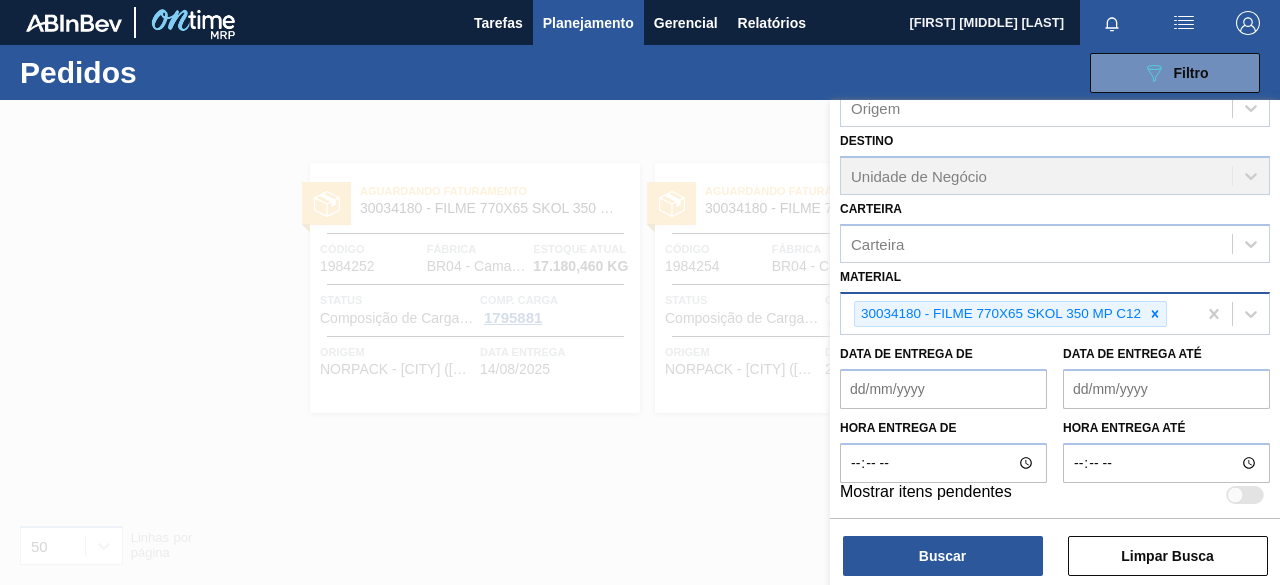 scroll, scrollTop: 252, scrollLeft: 0, axis: vertical 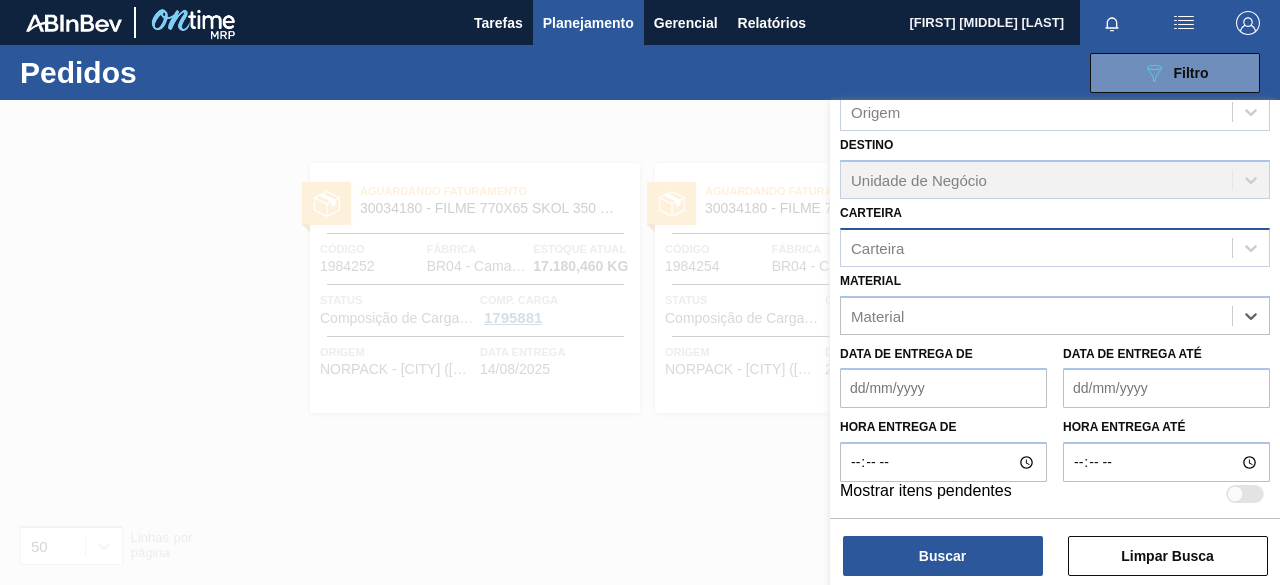 click on "Carteira" at bounding box center (877, 247) 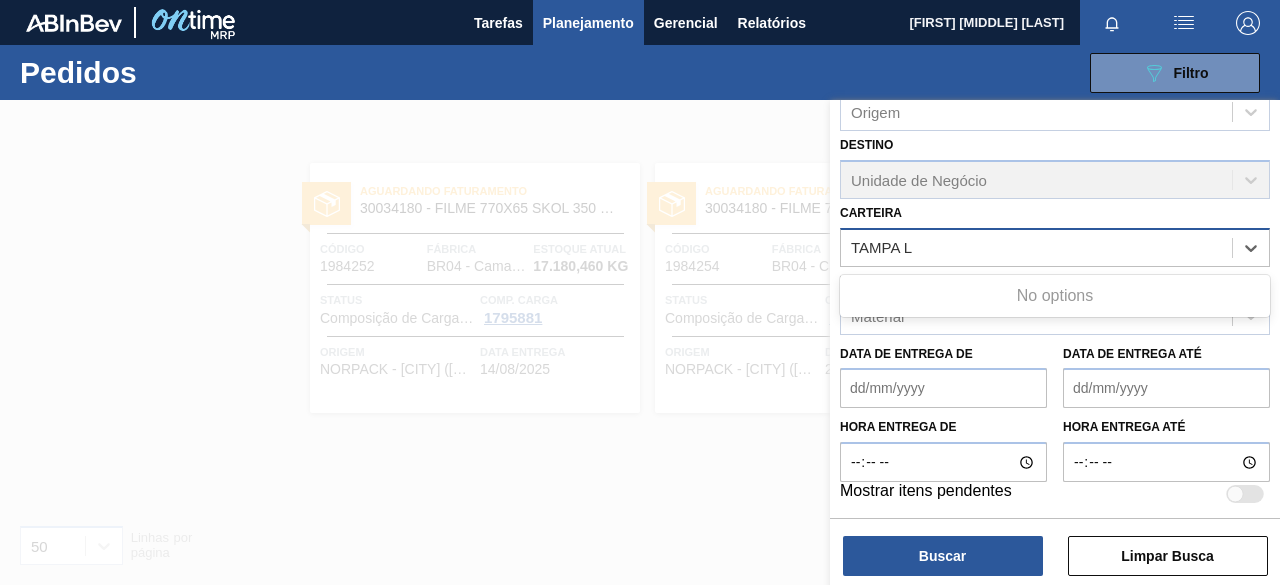 type on "TAMPA" 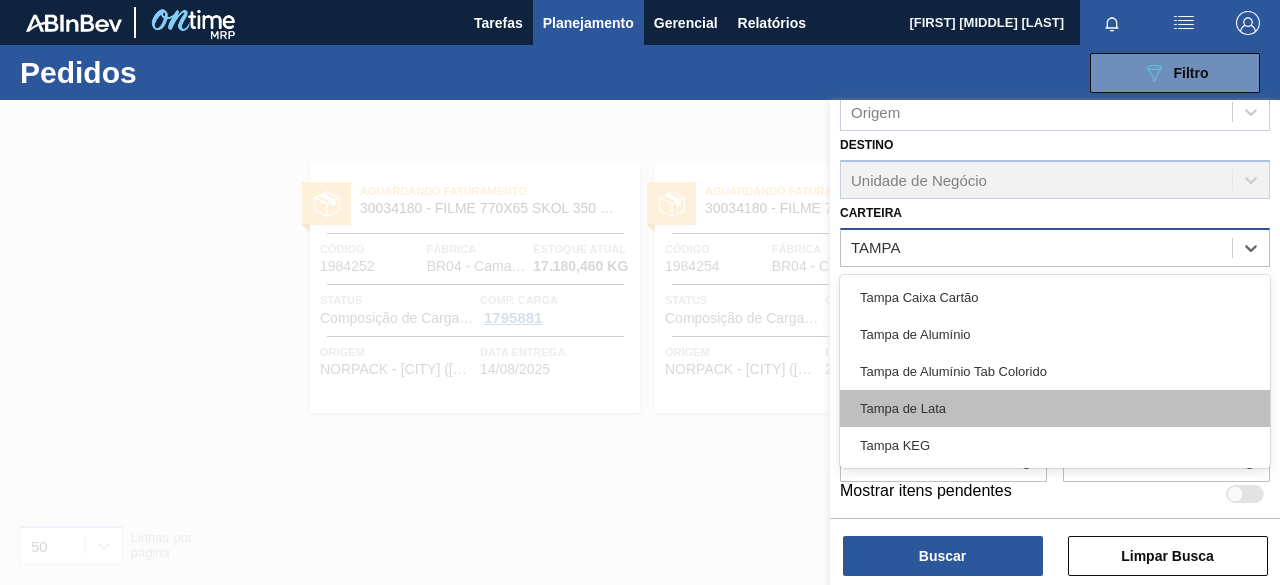 click on "Tampa de Lata" at bounding box center (1055, 408) 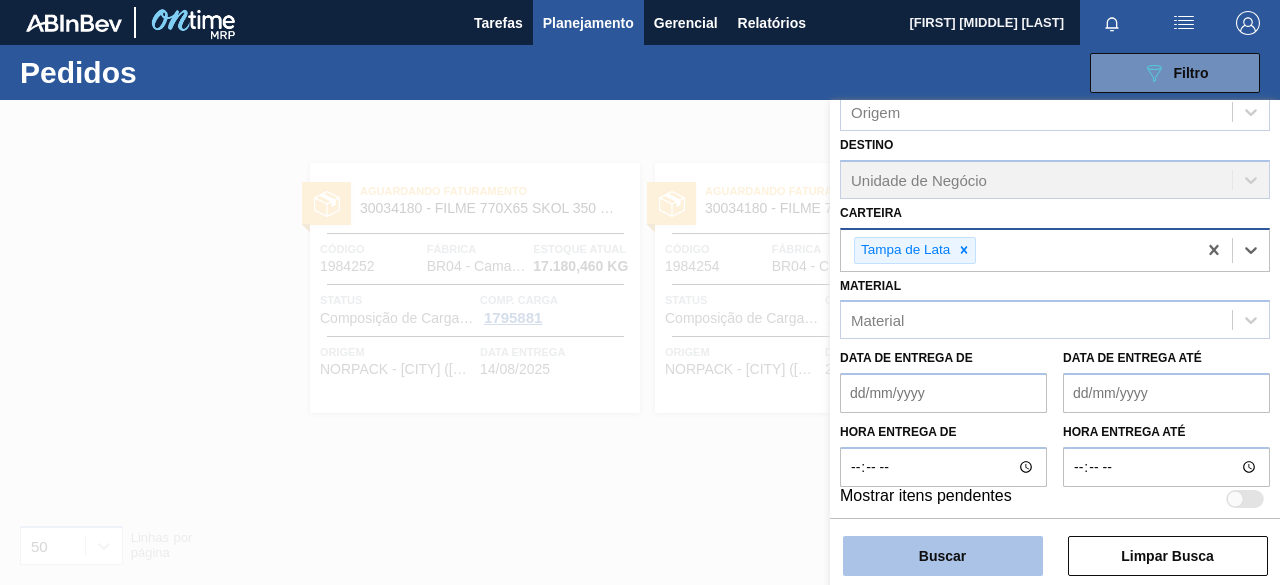 click on "Buscar" at bounding box center (943, 556) 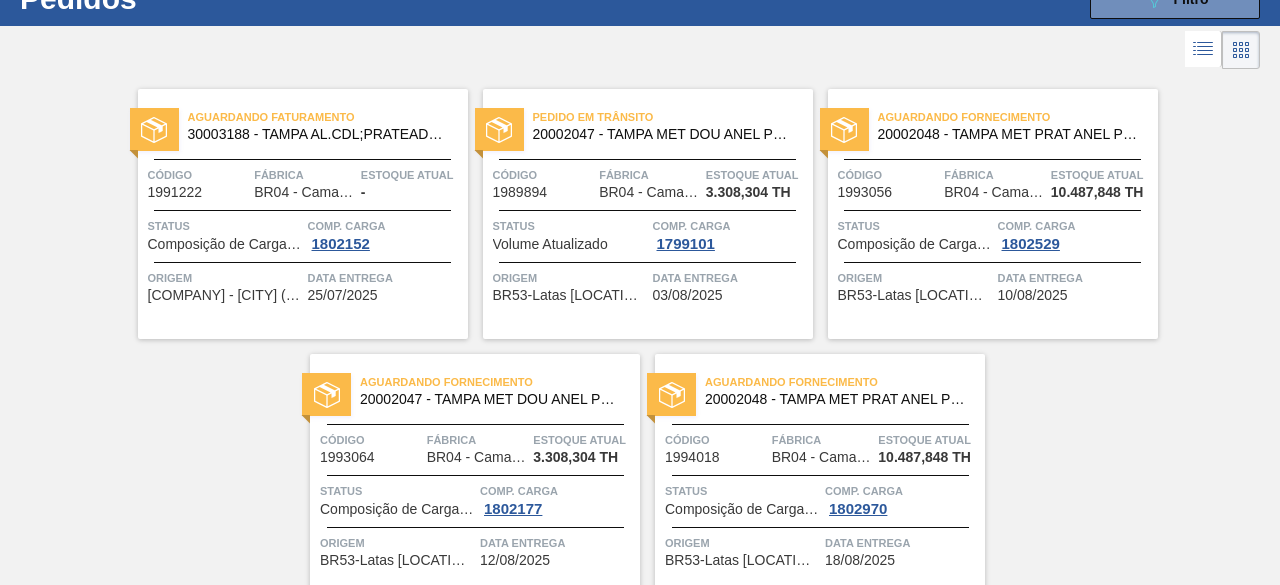 scroll, scrollTop: 100, scrollLeft: 0, axis: vertical 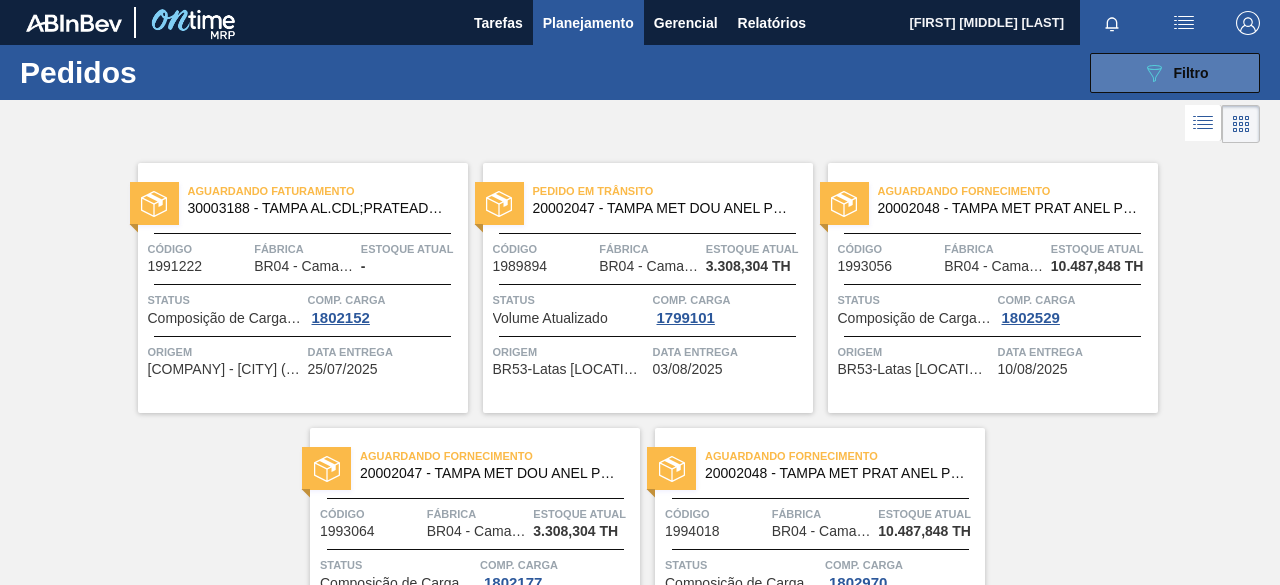 click on "089F7B8B-B2A5-4AFE-B5C0-19BA573D28AC Filtro" at bounding box center [1175, 73] 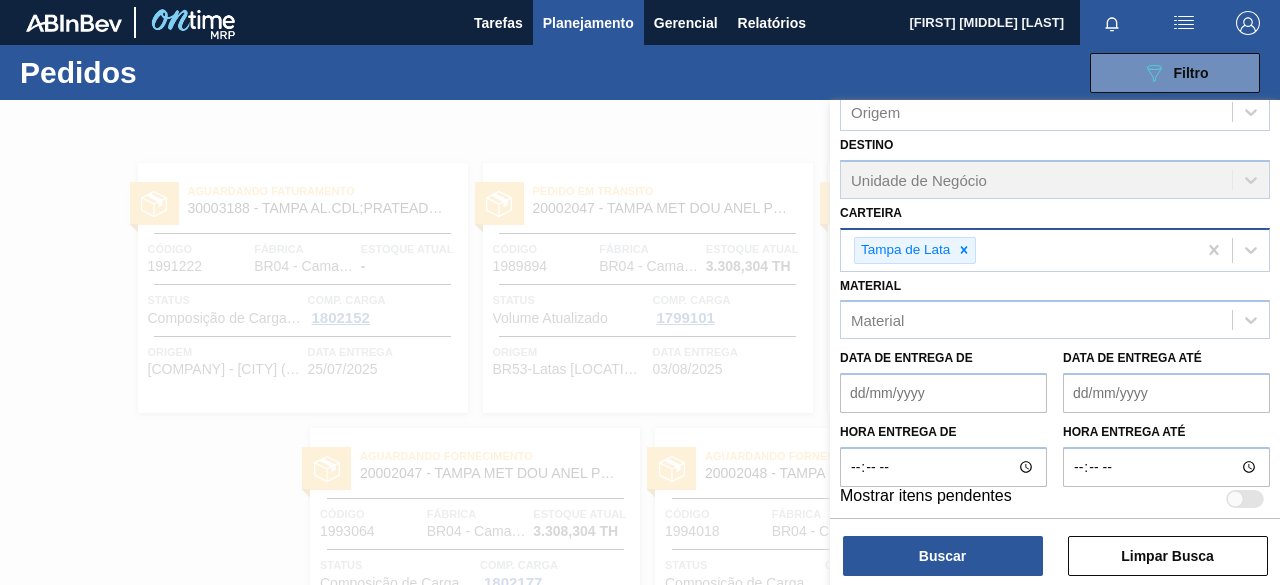 drag, startPoint x: 960, startPoint y: 247, endPoint x: 953, endPoint y: 257, distance: 12.206555 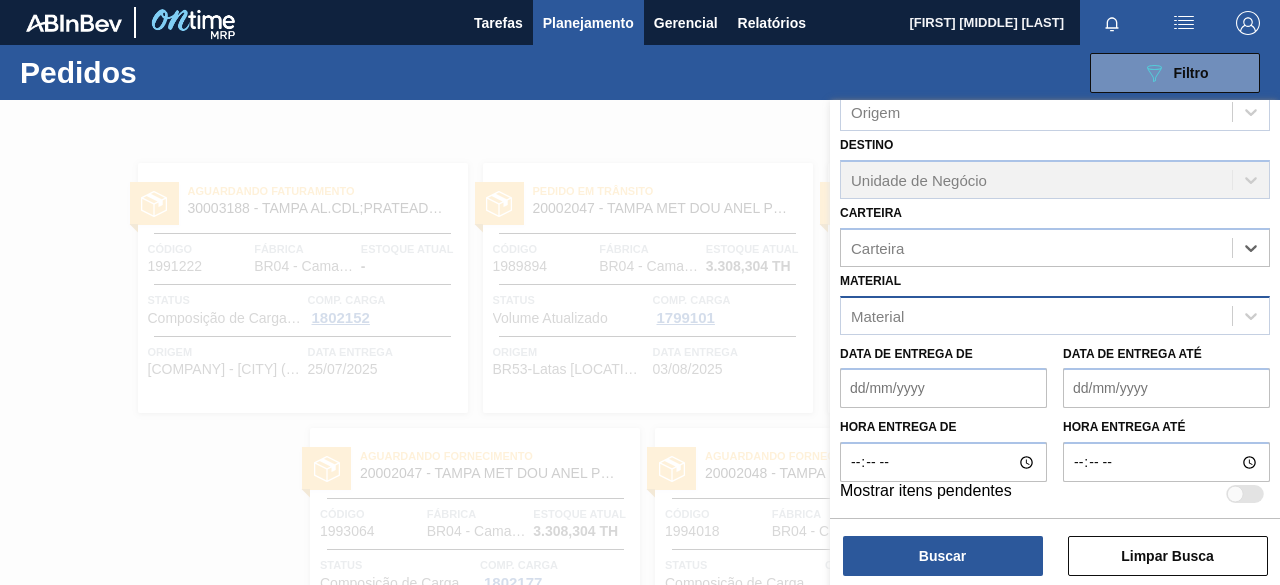 click on "Material" at bounding box center (1055, 315) 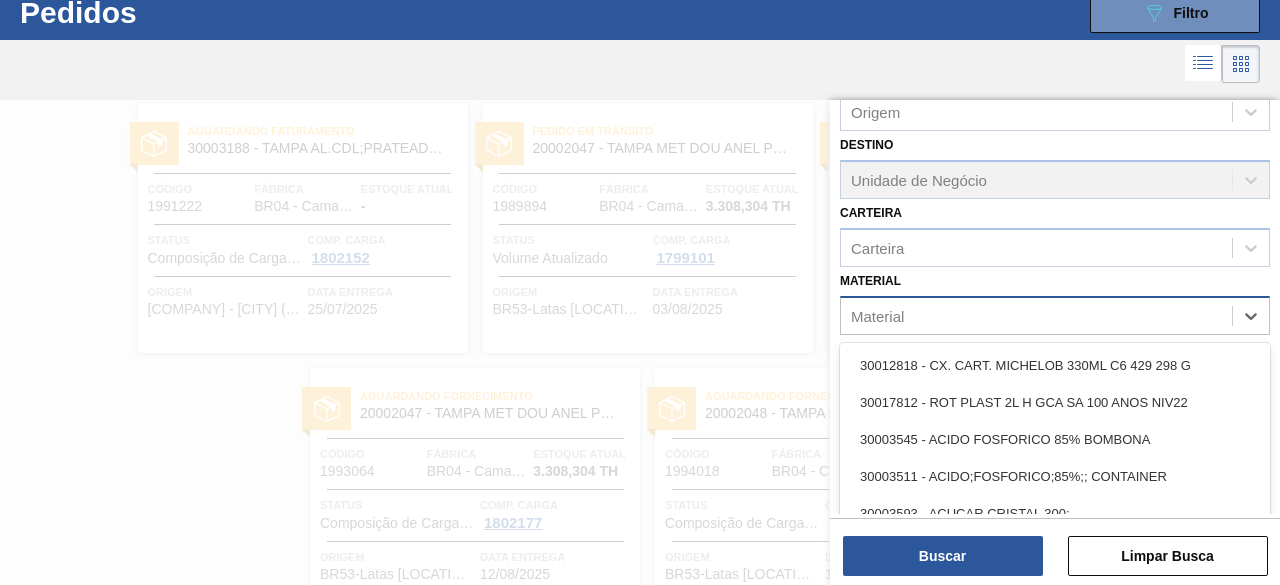scroll, scrollTop: 64, scrollLeft: 0, axis: vertical 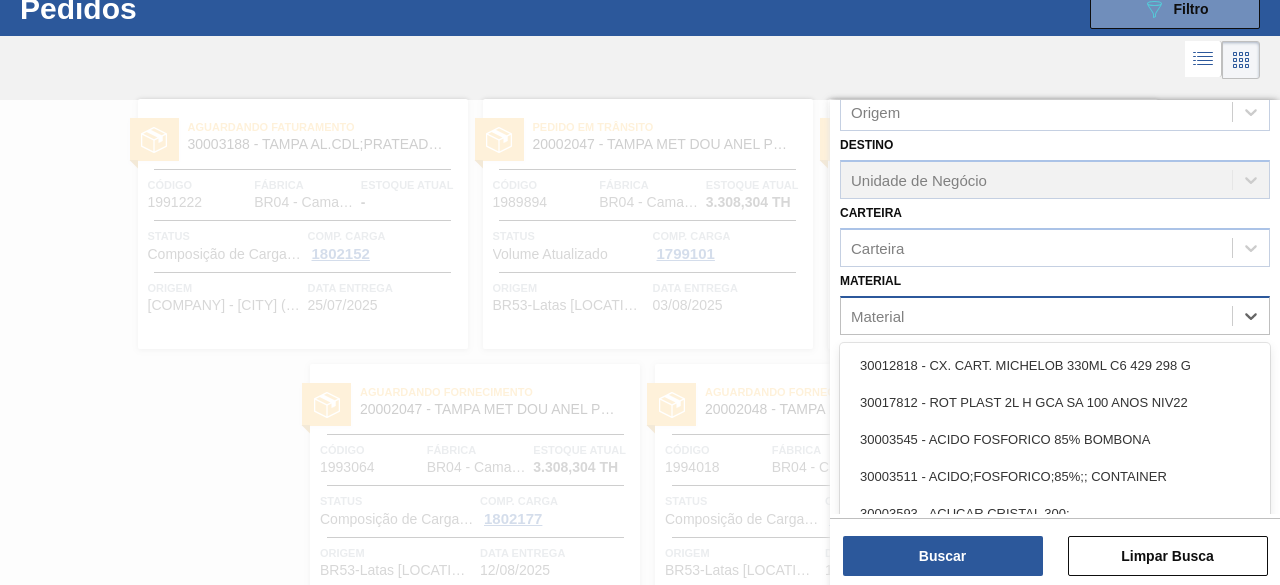 paste on "30004672" 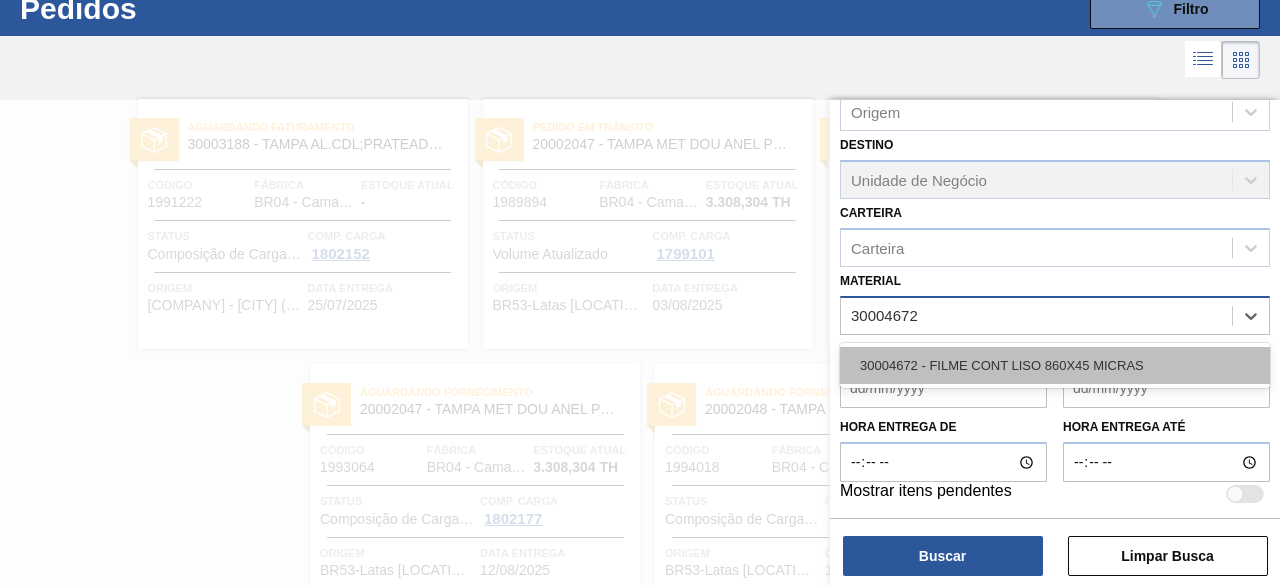 click on "30004672 - FILME CONT LISO 860X45 MICRAS" at bounding box center [1055, 365] 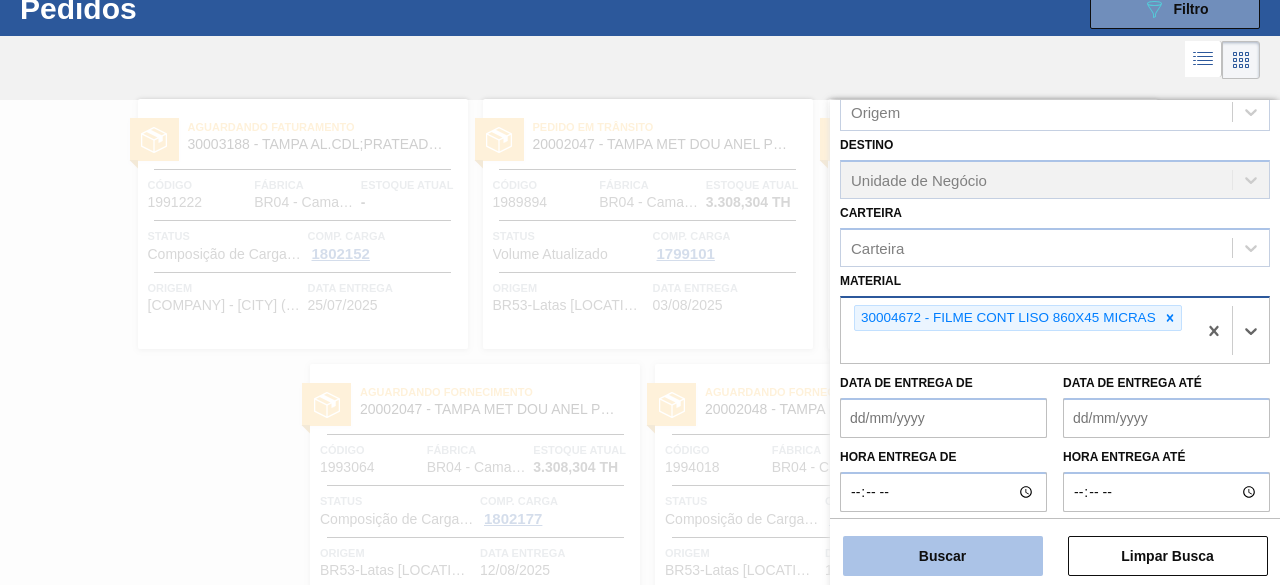 click on "Buscar" at bounding box center [943, 556] 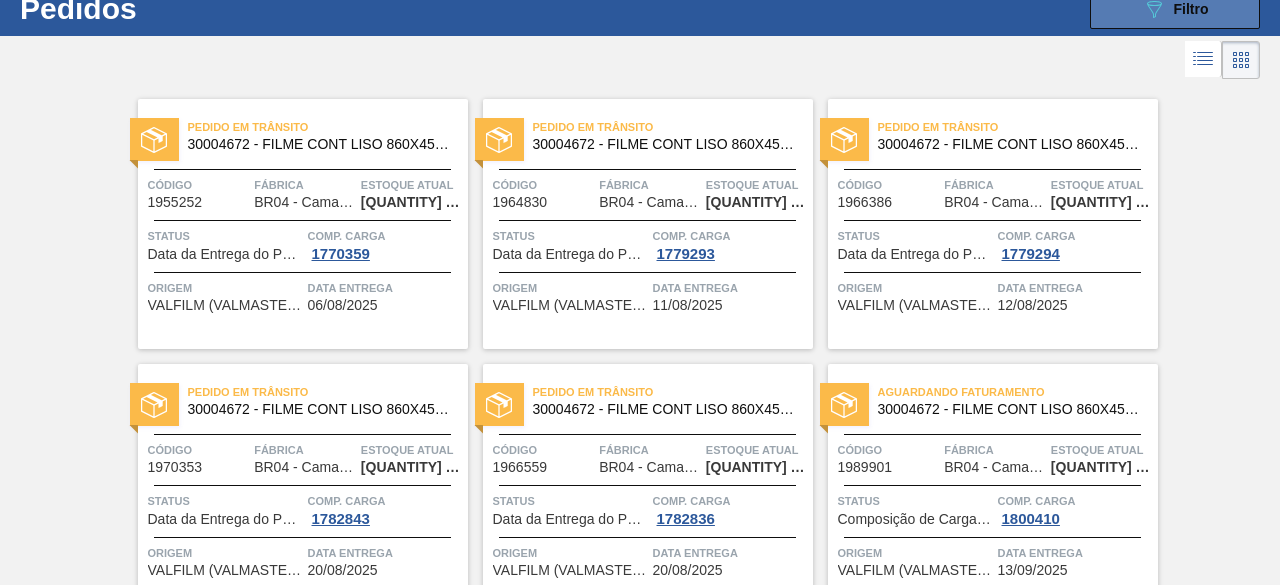 click on "089F7B8B-B2A5-4AFE-B5C0-19BA573D28AC Filtro" at bounding box center [1175, 9] 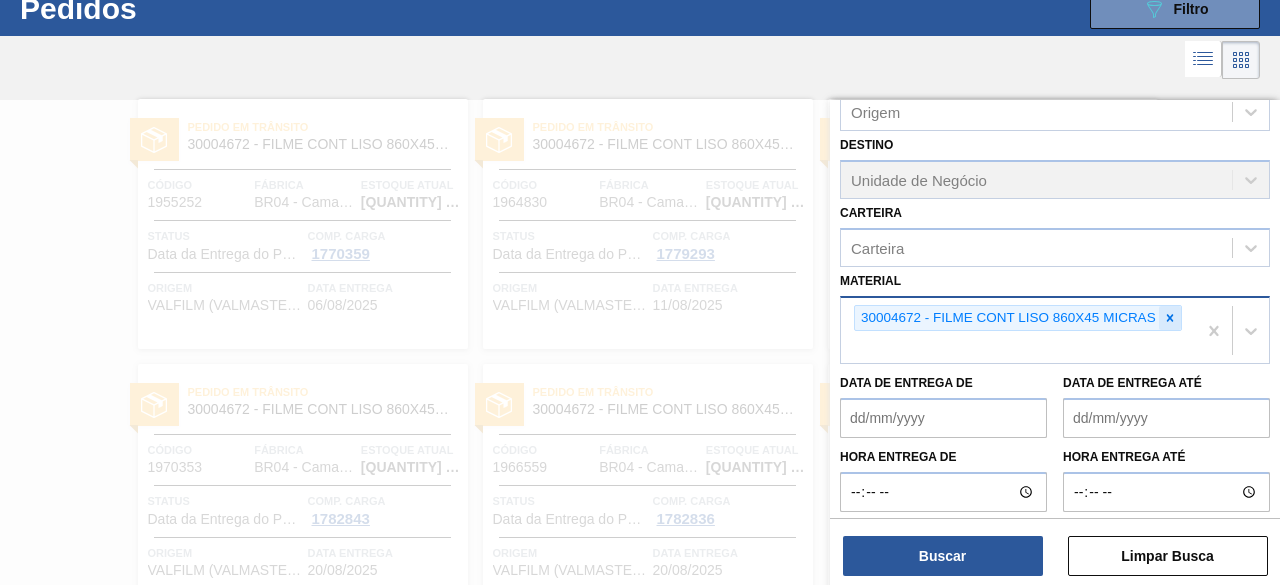 click 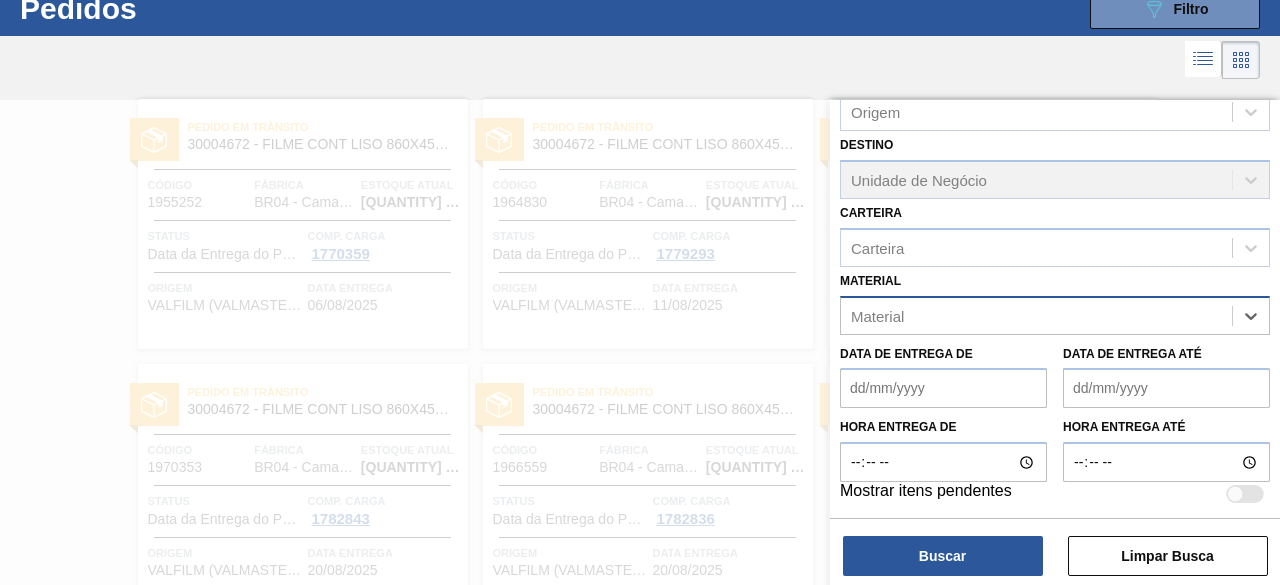 paste on "30002876" 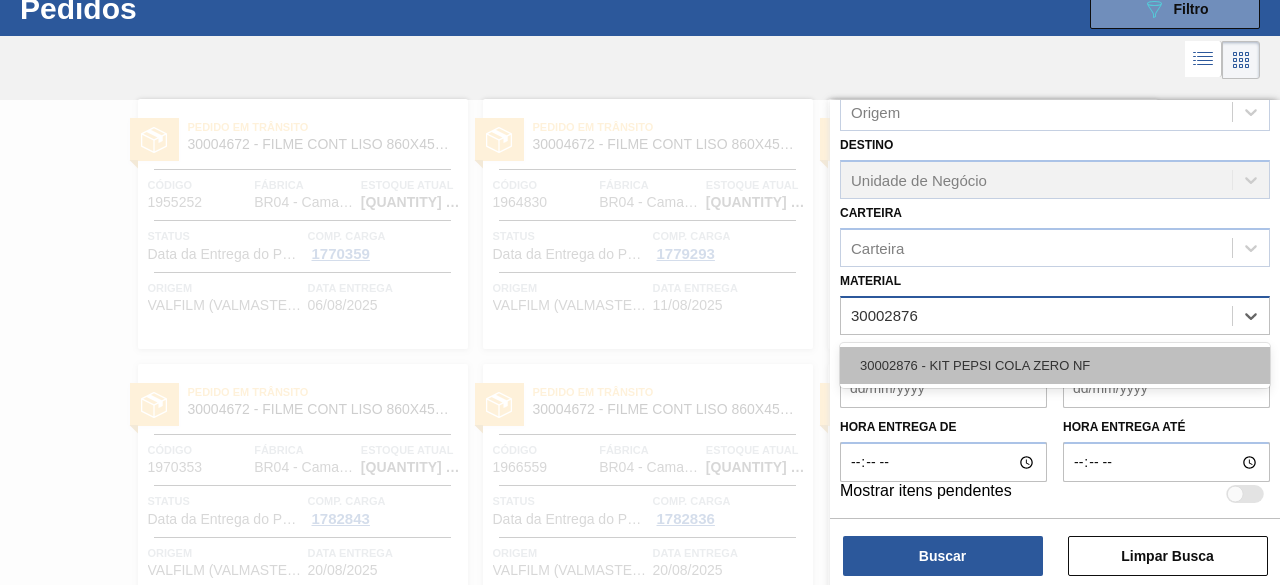 click on "30002876 - KIT PEPSI COLA ZERO NF" at bounding box center [1055, 365] 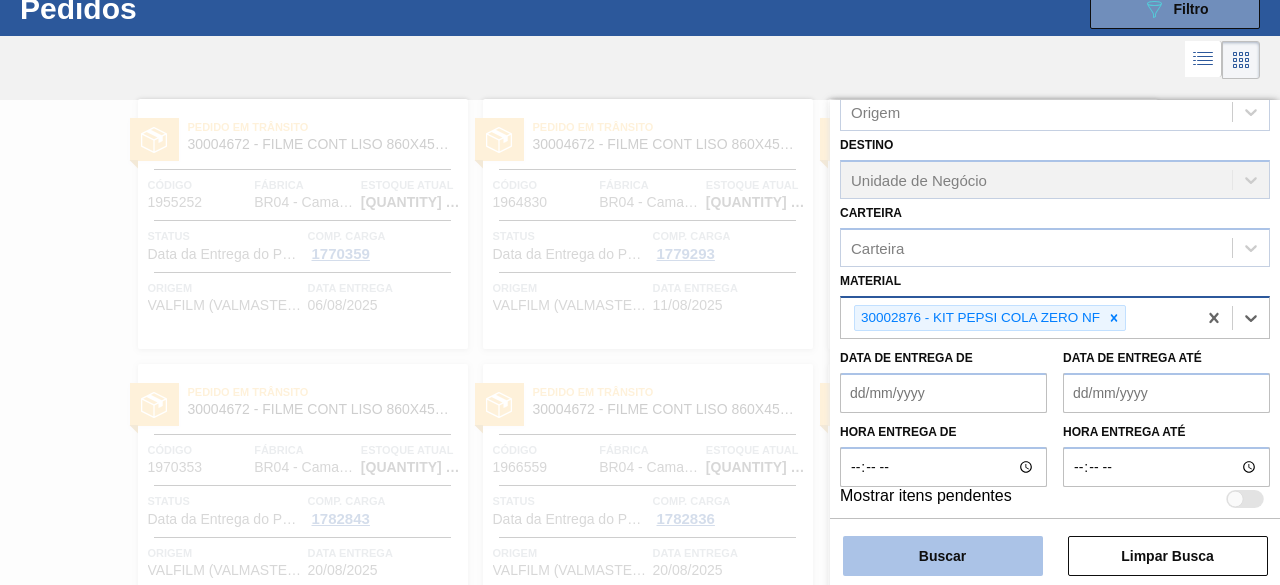 click on "Buscar" at bounding box center [943, 556] 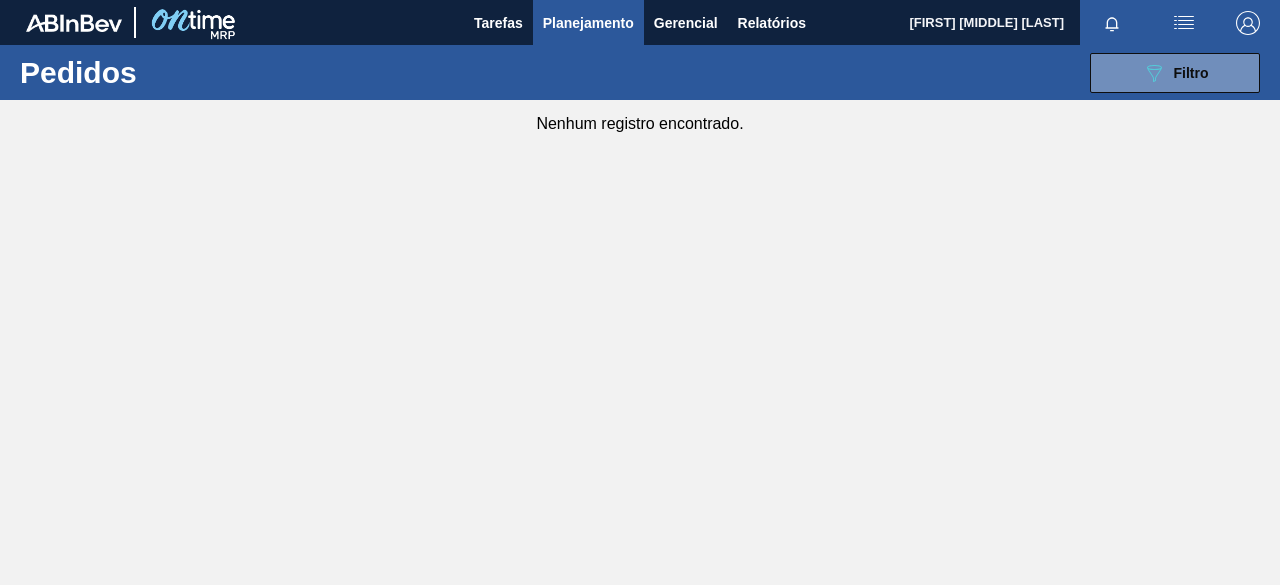 scroll, scrollTop: 0, scrollLeft: 0, axis: both 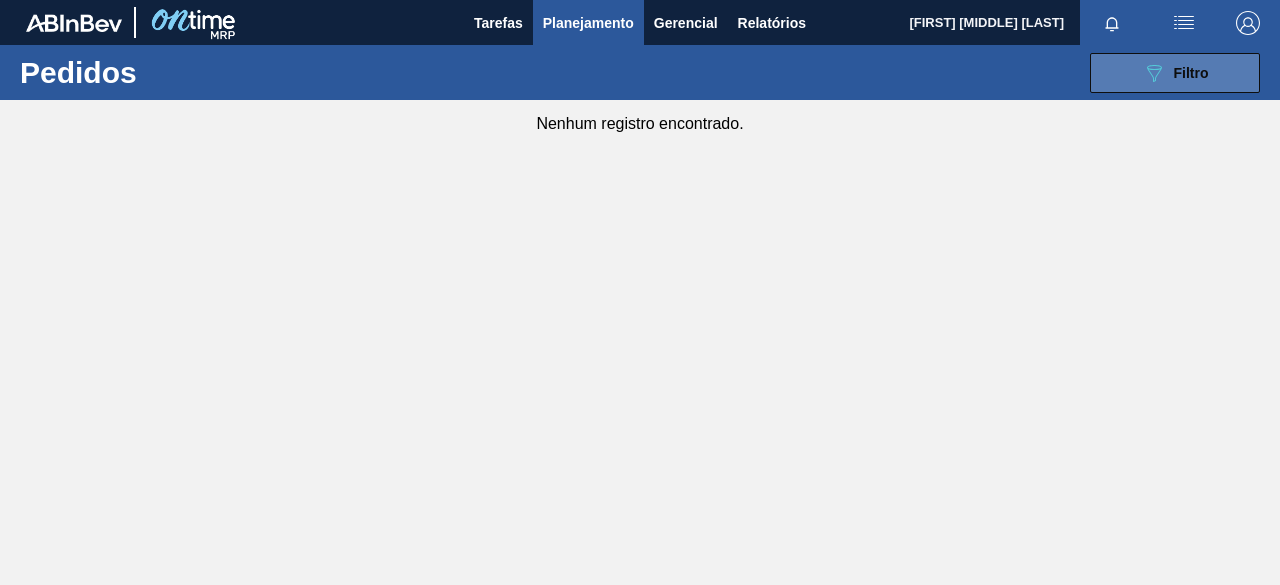 click on "089F7B8B-B2A5-4AFE-B5C0-19BA573D28AC" 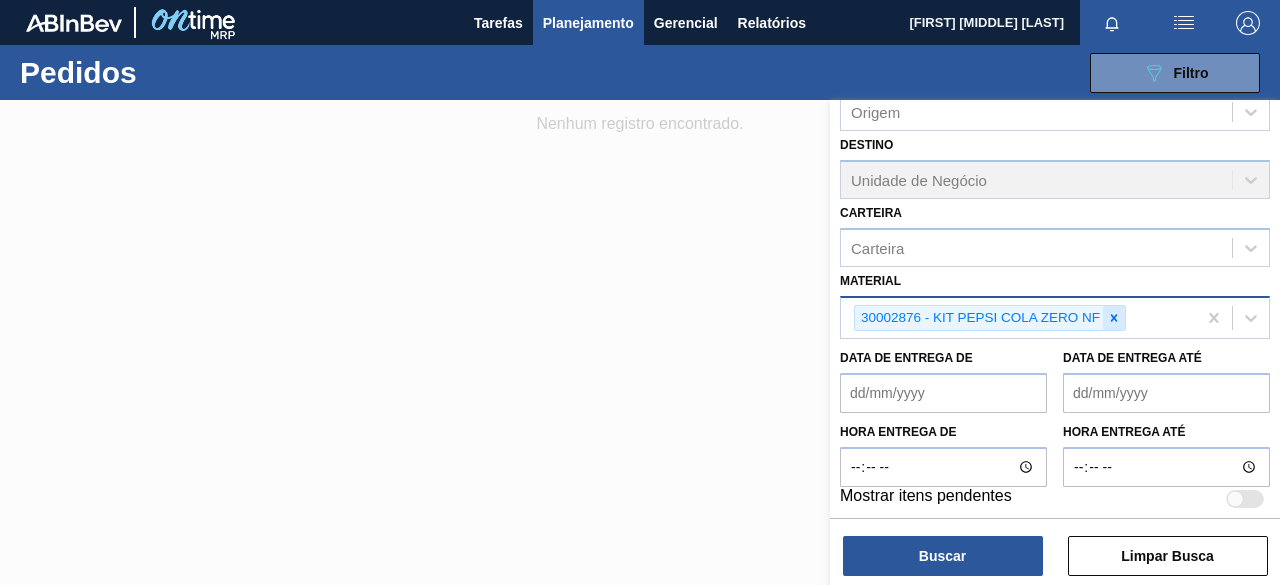 click 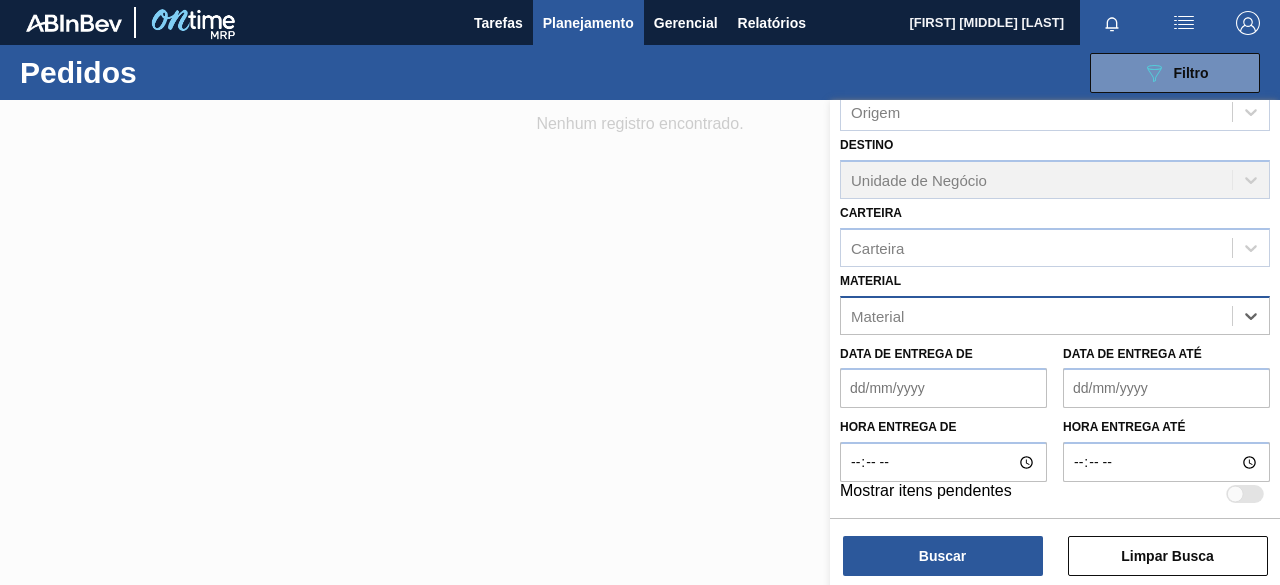 paste on "30012541" 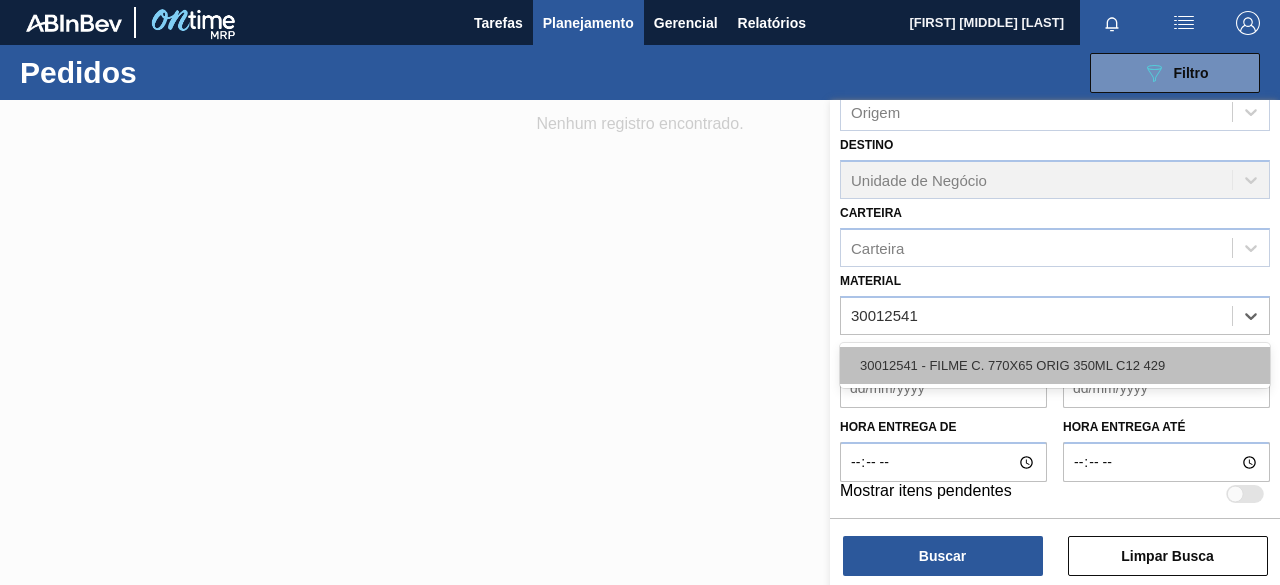click on "30012541 - FILME C. 770X65 ORIG 350ML C12 429" at bounding box center [1055, 365] 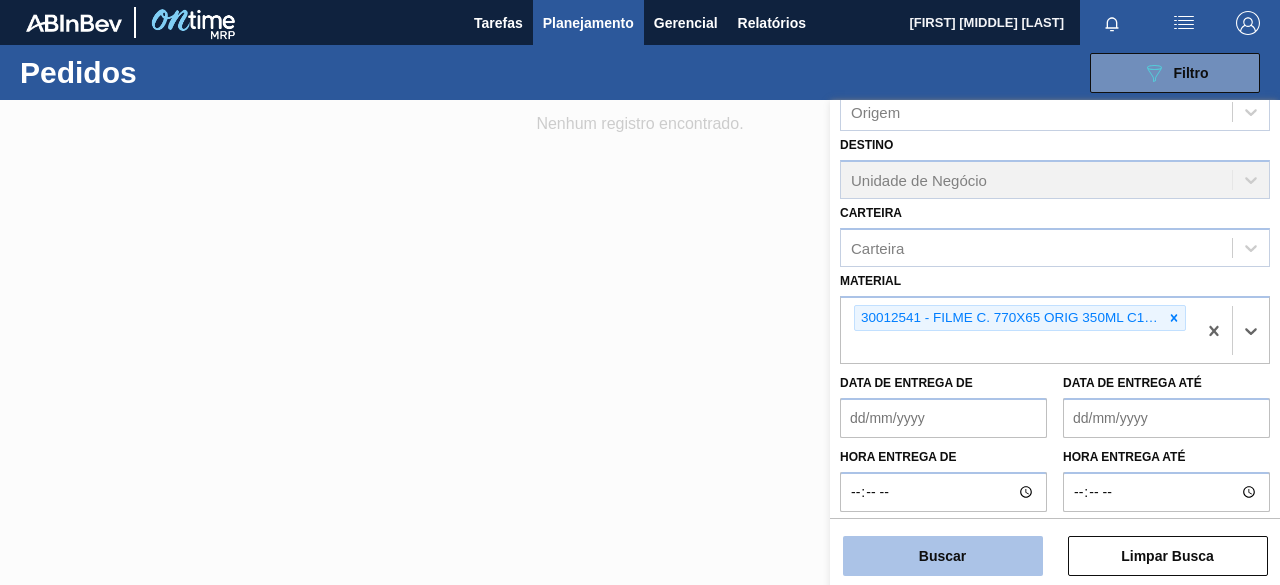 click on "Buscar" at bounding box center [943, 556] 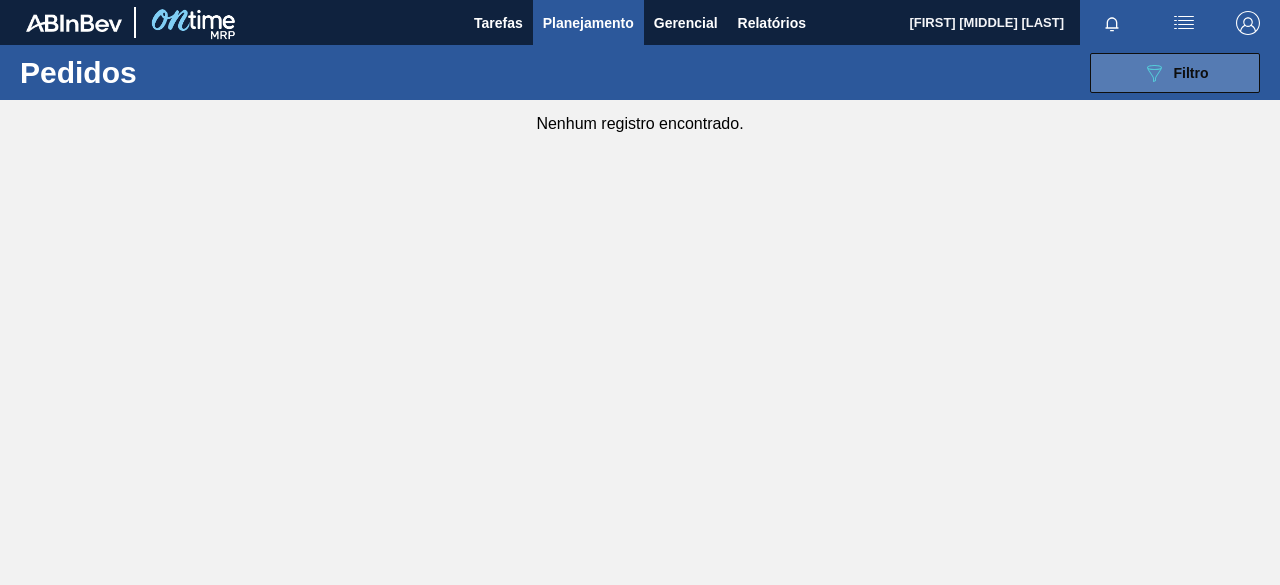 click on "089F7B8B-B2A5-4AFE-B5C0-19BA573D28AC Filtro" at bounding box center [1175, 73] 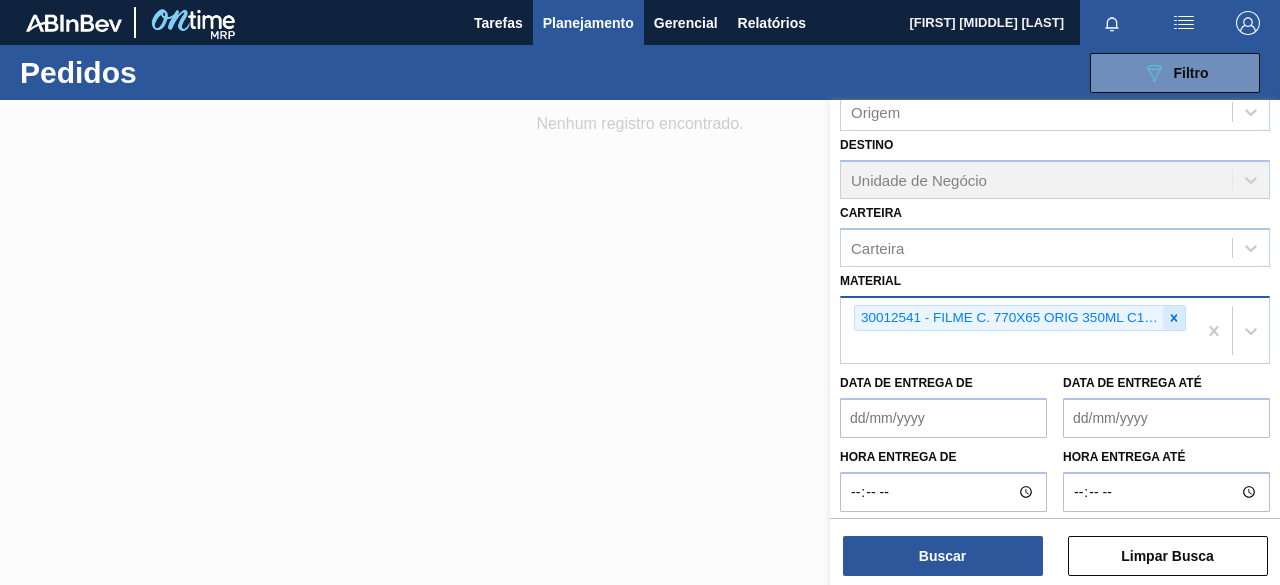 click 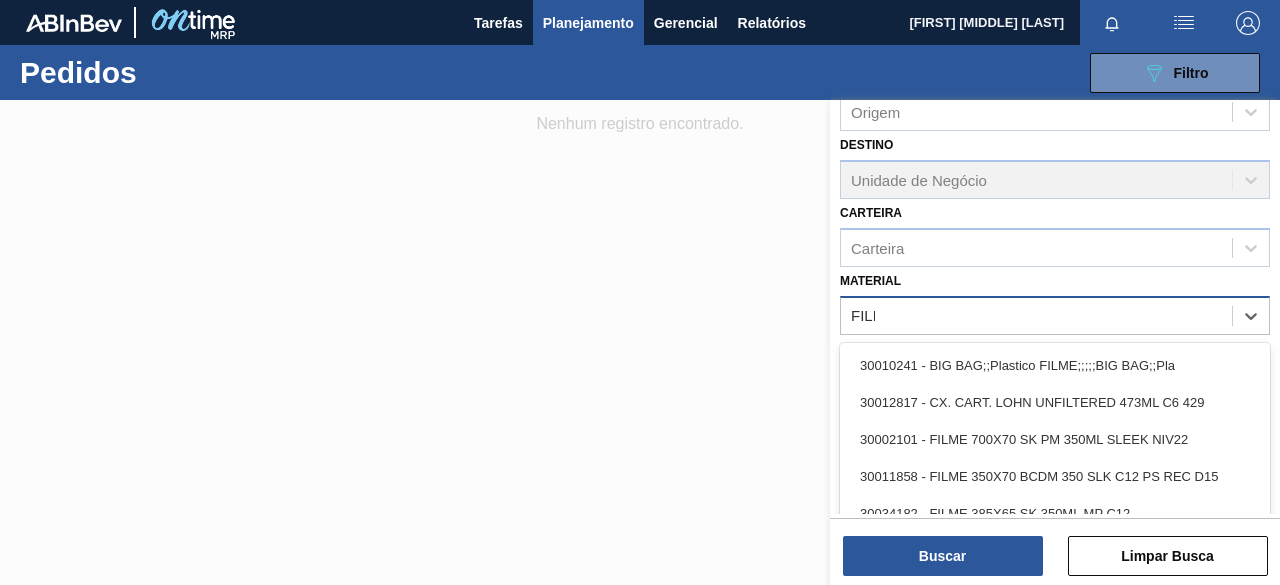 type on "FILME" 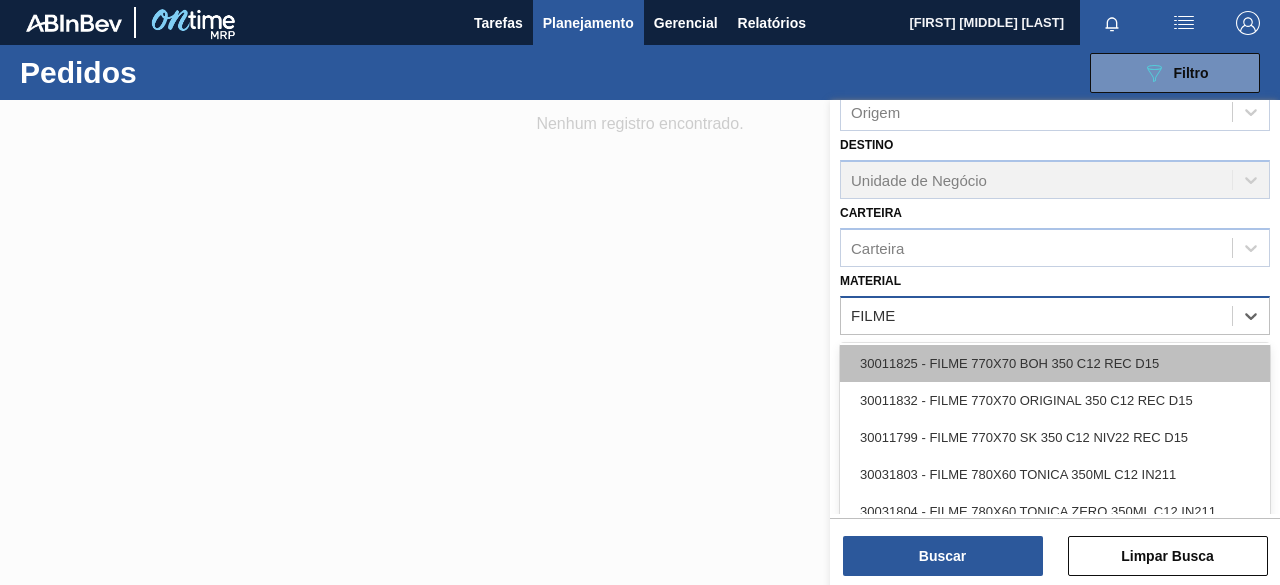 scroll, scrollTop: 1600, scrollLeft: 0, axis: vertical 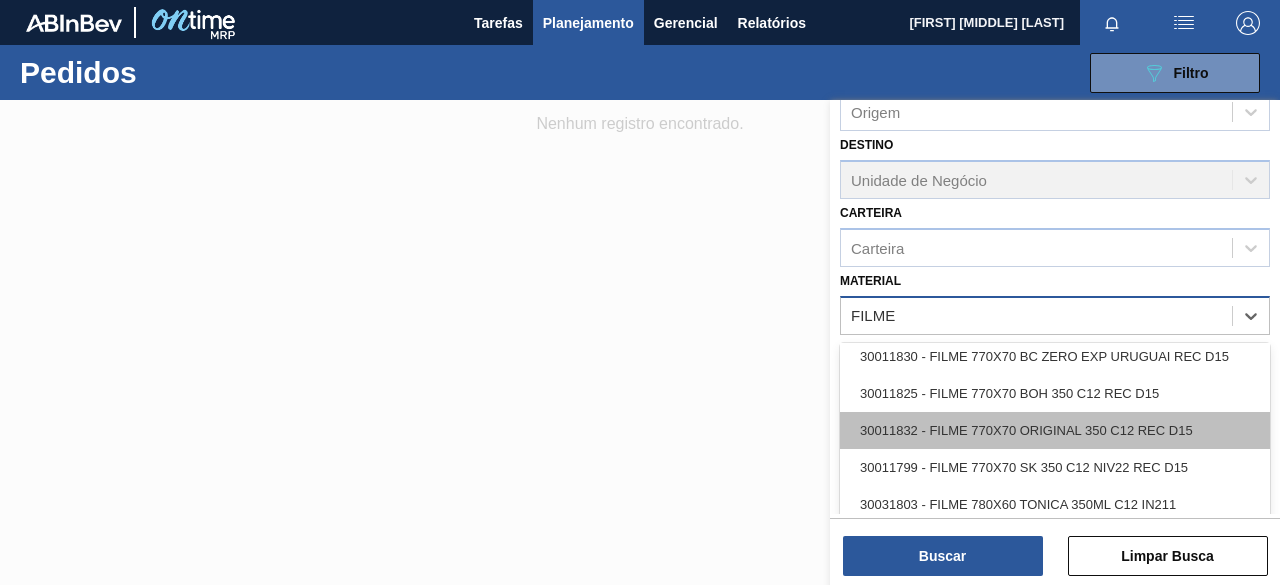 click on "30011832 - FILME 770X70 ORIGINAL 350 C12 REC D15" at bounding box center (1055, 430) 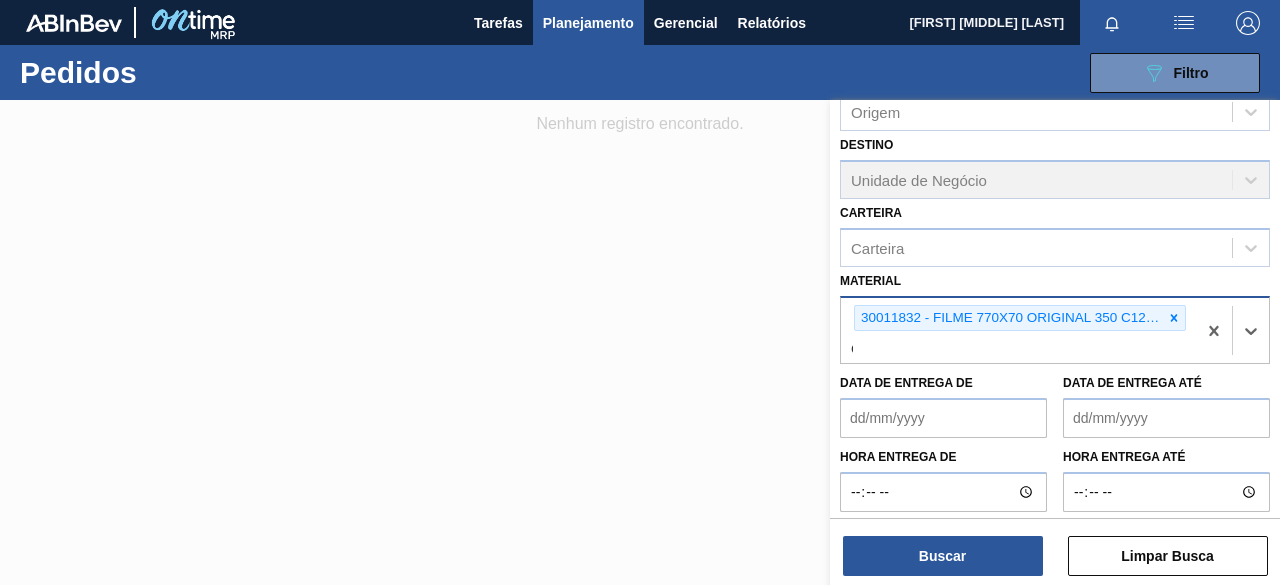 type on "ORI" 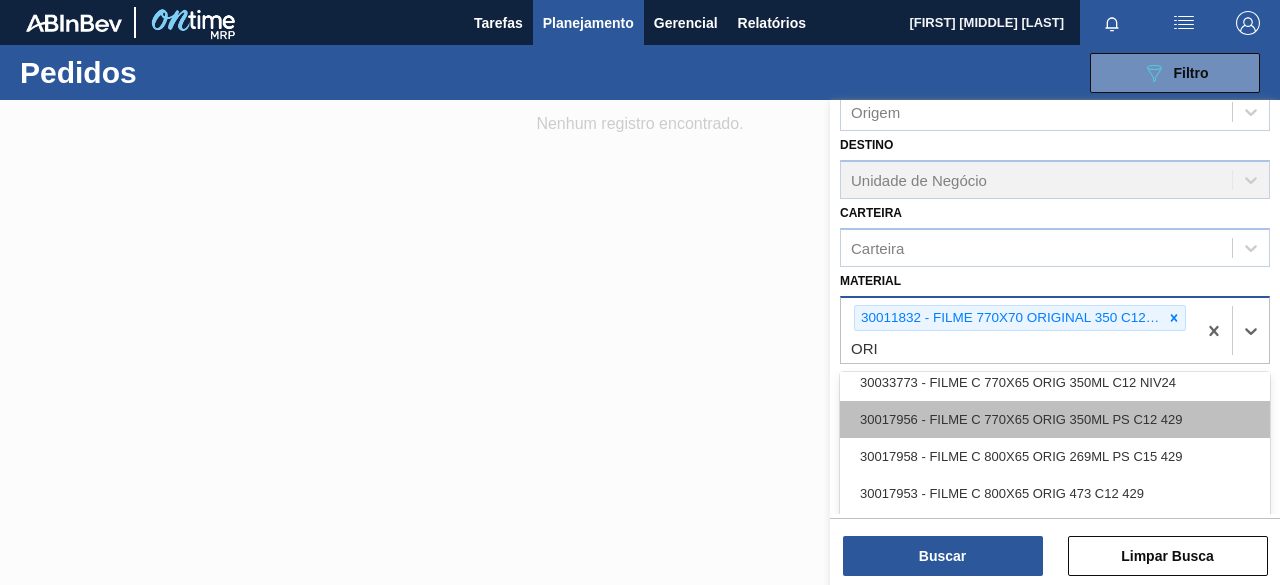 scroll, scrollTop: 800, scrollLeft: 0, axis: vertical 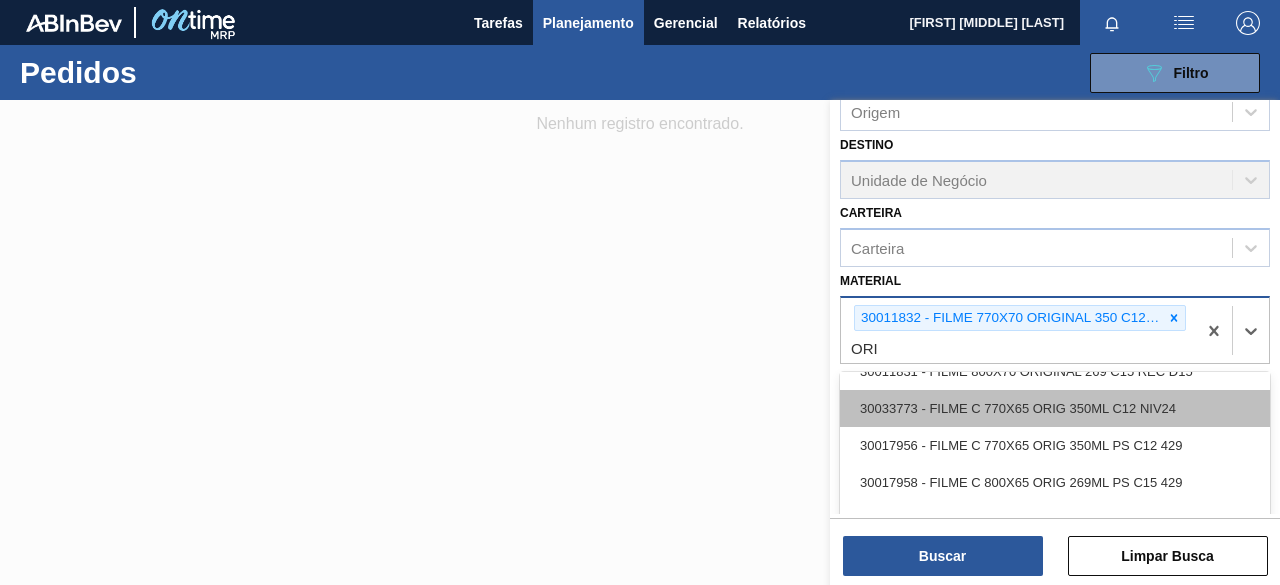 click on "30033773 - FILME C 770X65 ORIG 350ML C12 NIV24" at bounding box center [1055, 408] 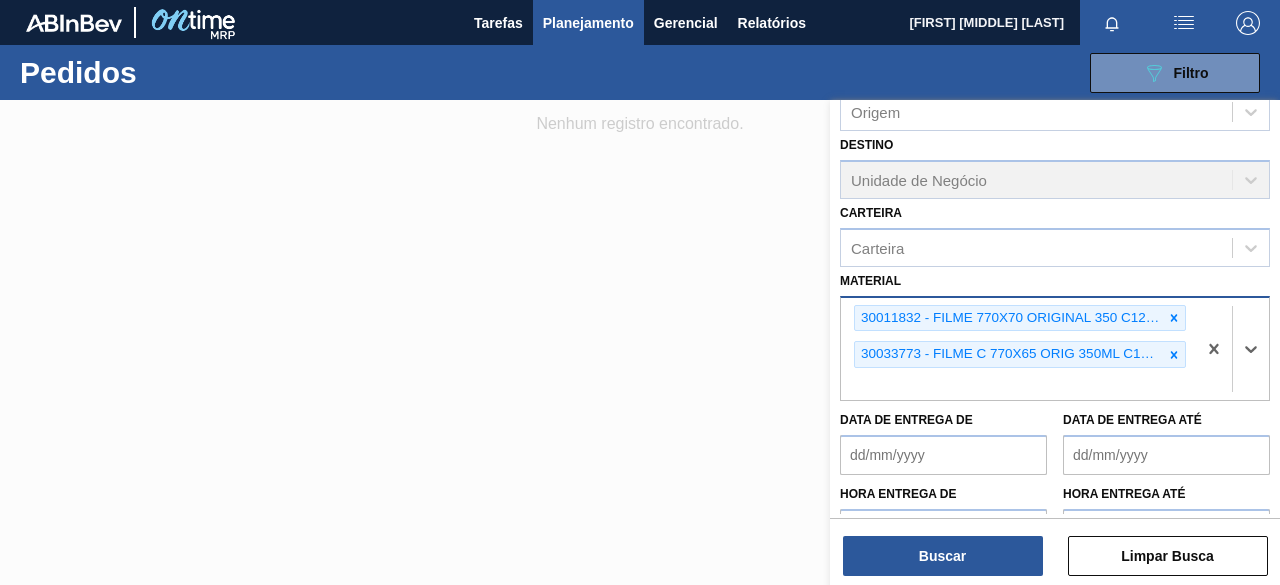 type on "P" 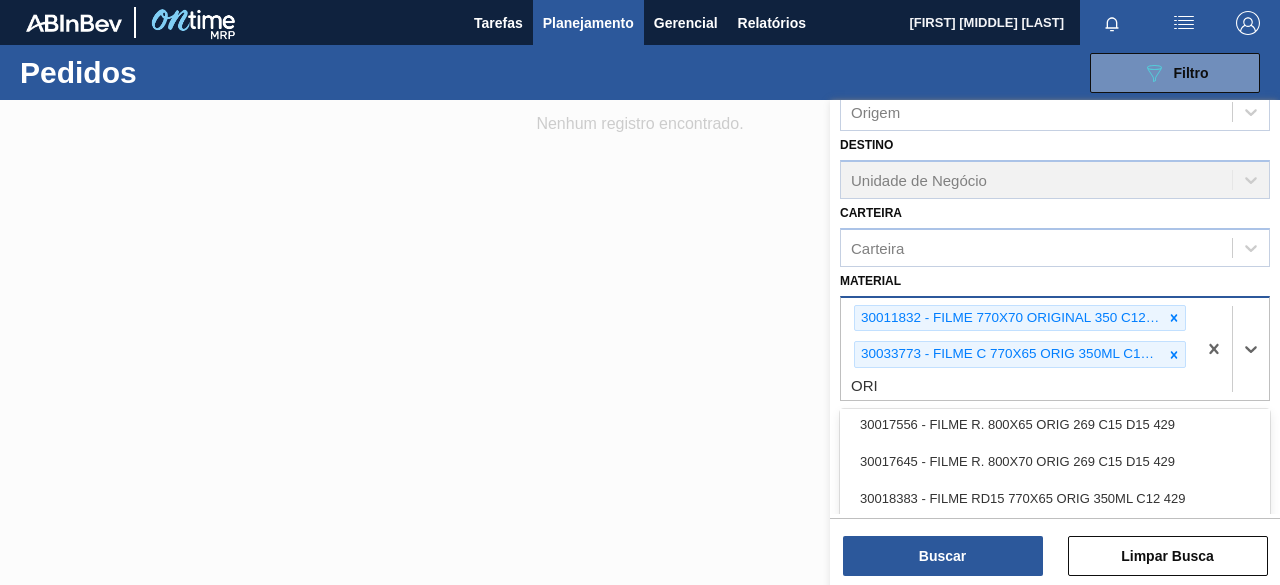 scroll, scrollTop: 1200, scrollLeft: 0, axis: vertical 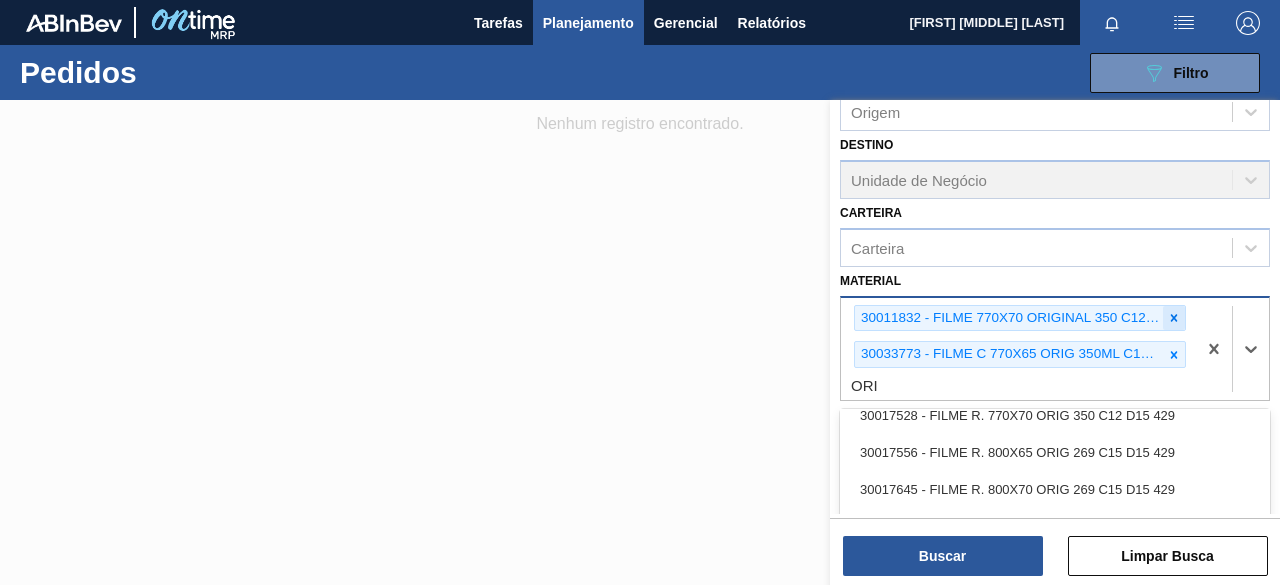 click at bounding box center [1174, 318] 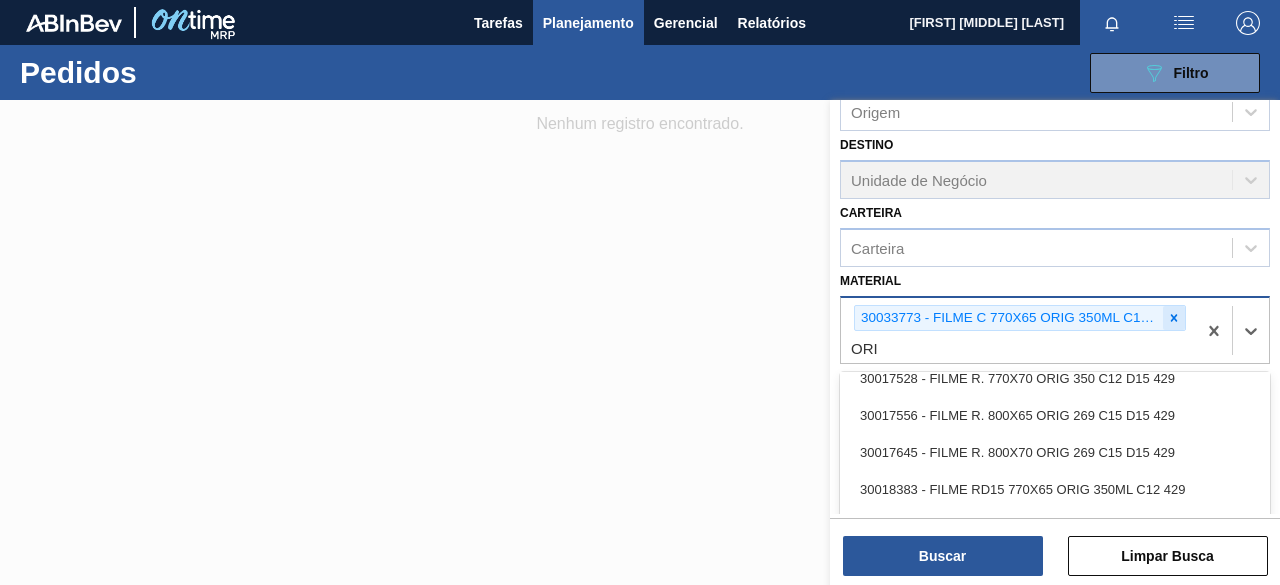 click 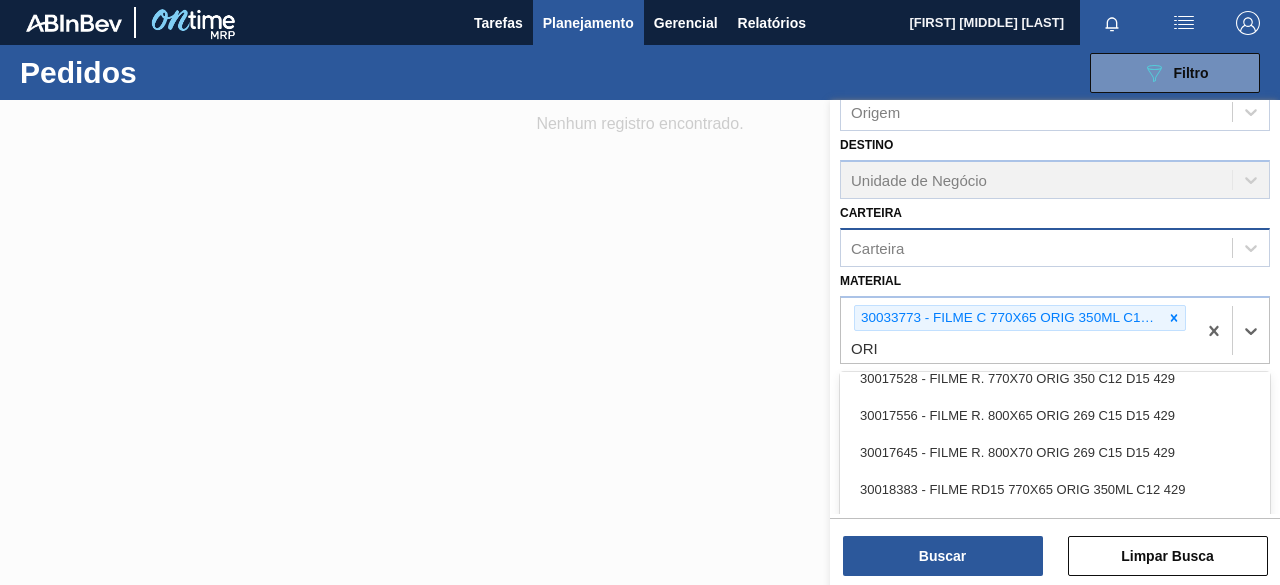 scroll, scrollTop: 1274, scrollLeft: 0, axis: vertical 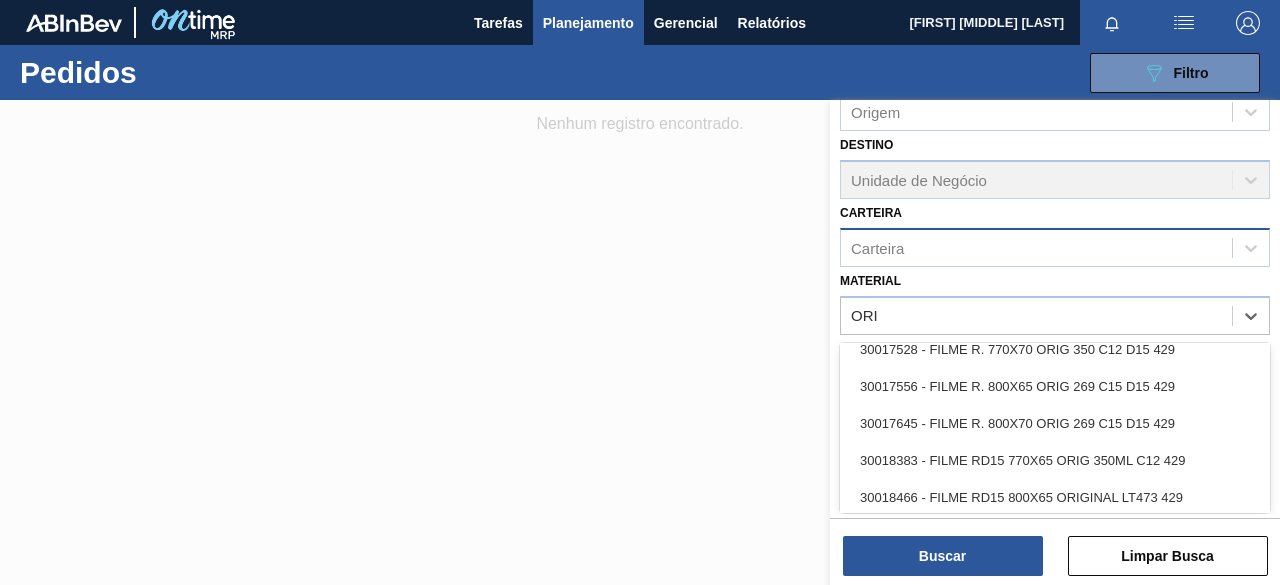 type on "ORI" 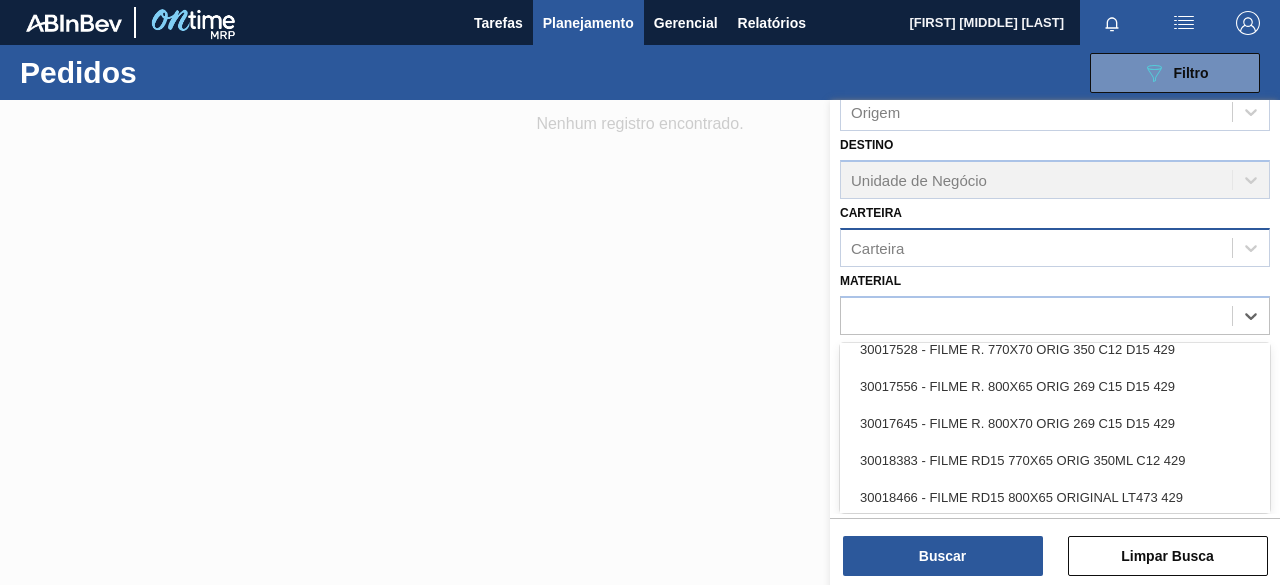 click on "Carteira" at bounding box center (1036, 247) 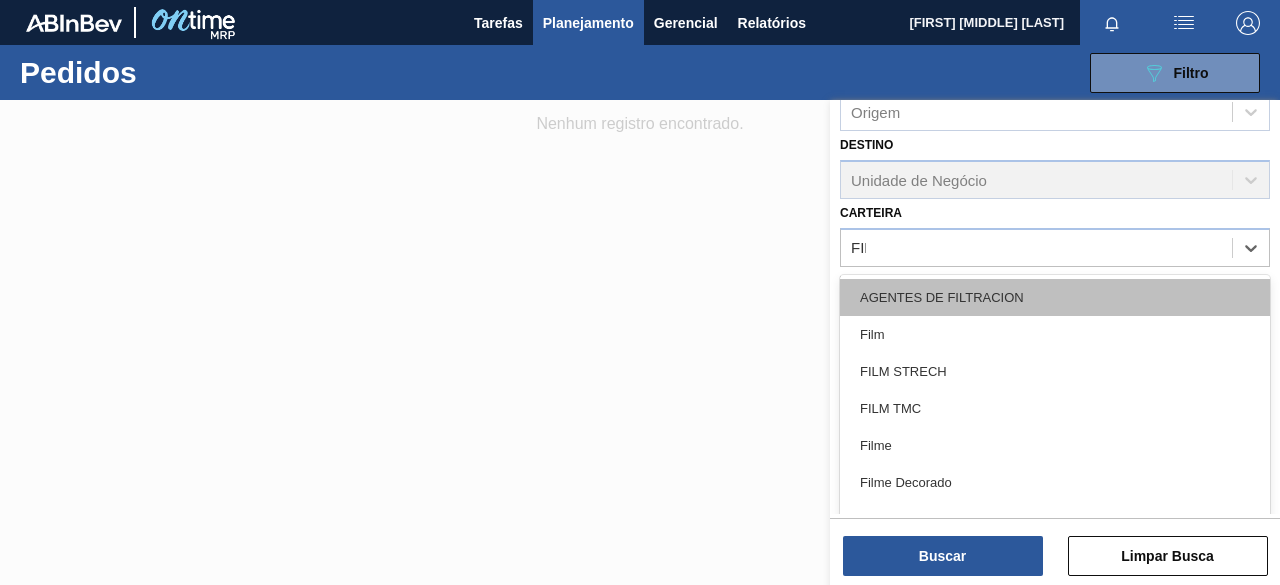type on "FILME" 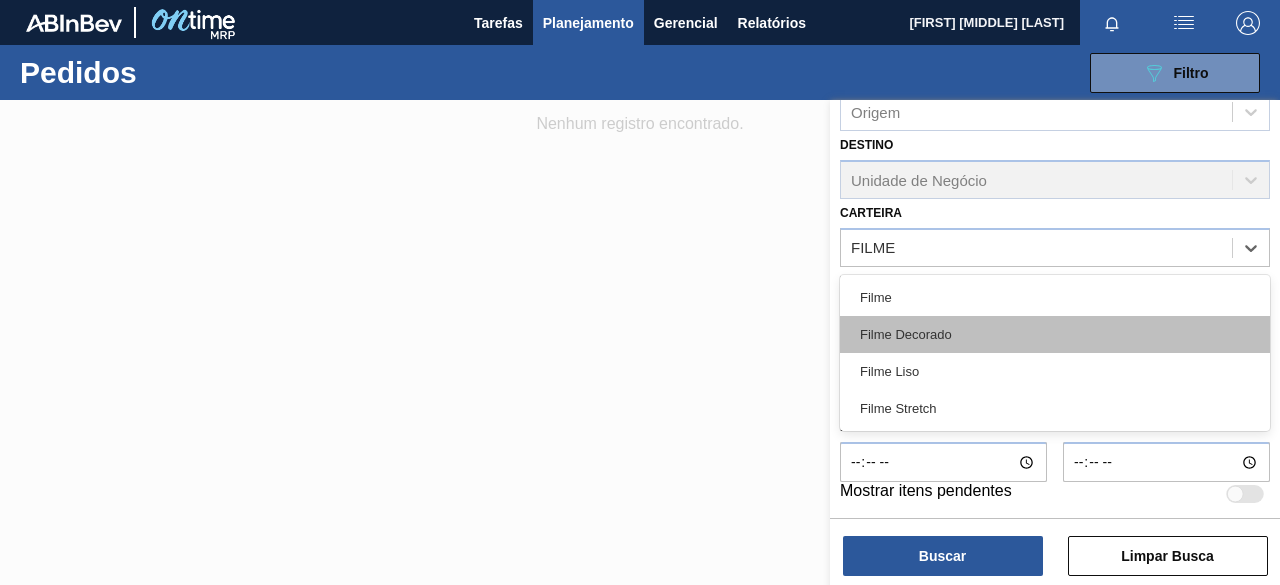 click on "Filme Decorado" at bounding box center [1055, 334] 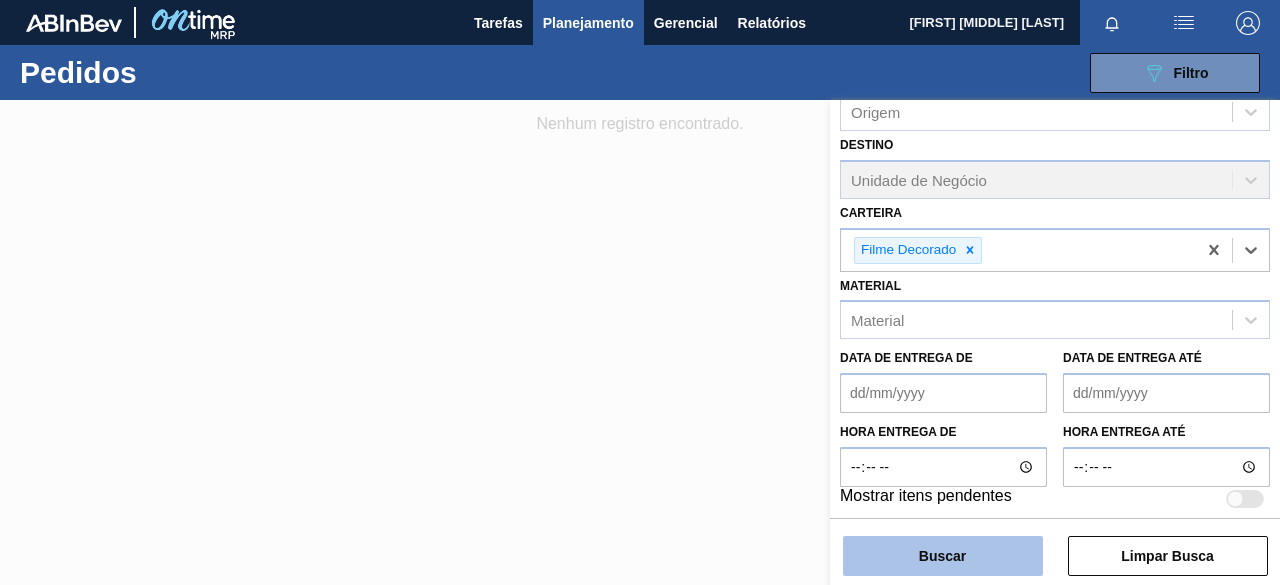 click on "Buscar" at bounding box center [943, 556] 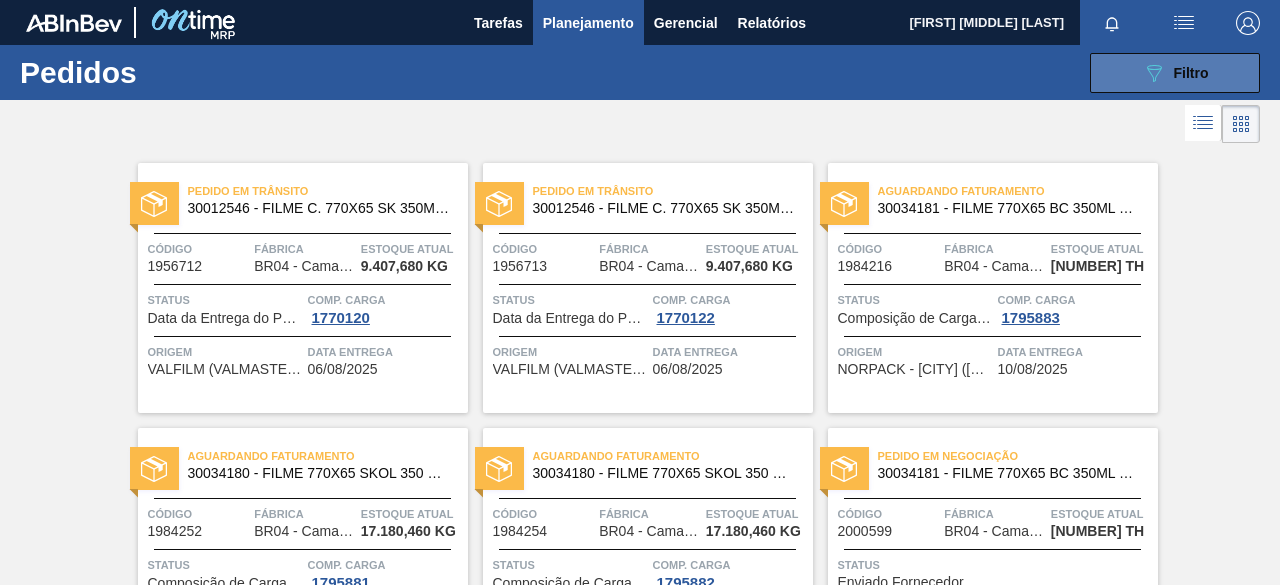 click on "089F7B8B-B2A5-4AFE-B5C0-19BA573D28AC Filtro" at bounding box center [1175, 73] 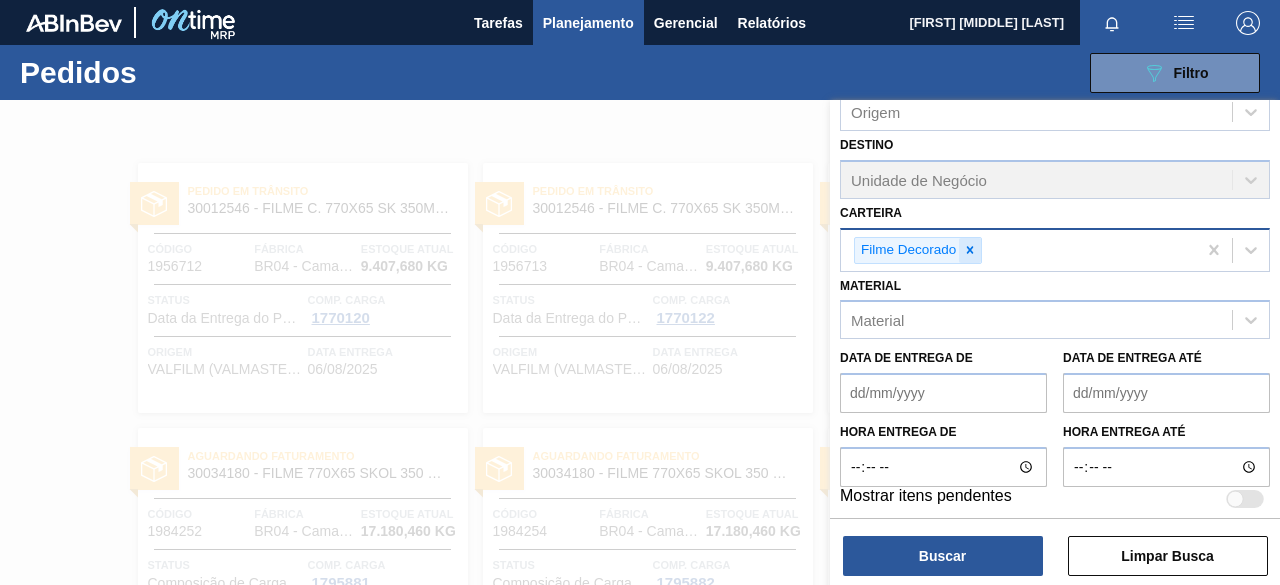 click 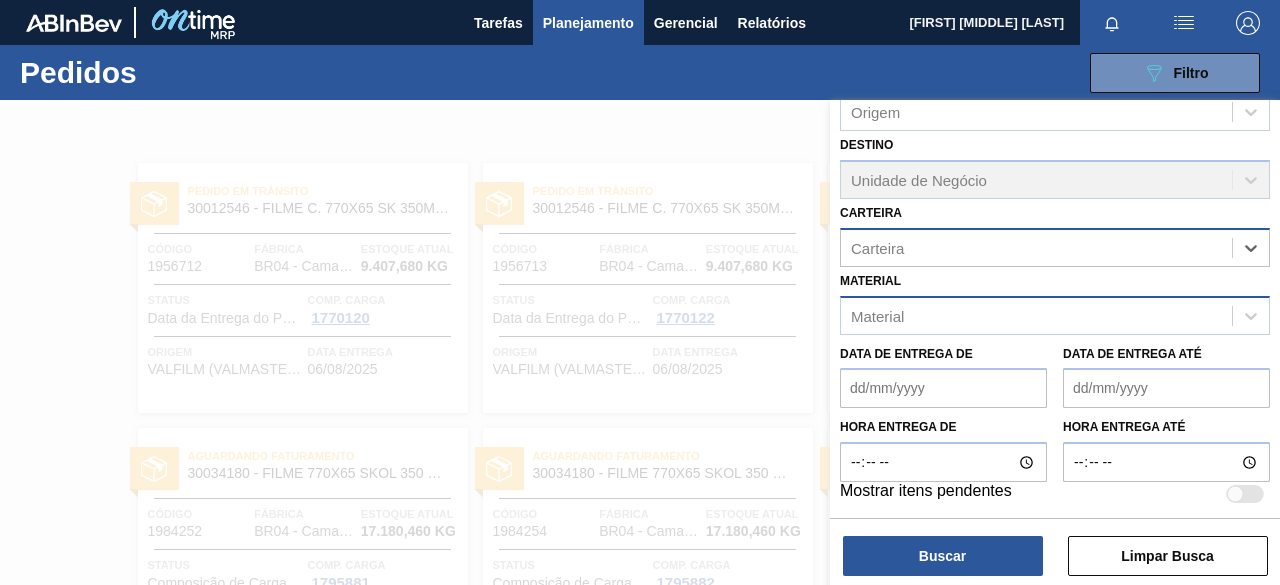 click on "Material" at bounding box center (1036, 315) 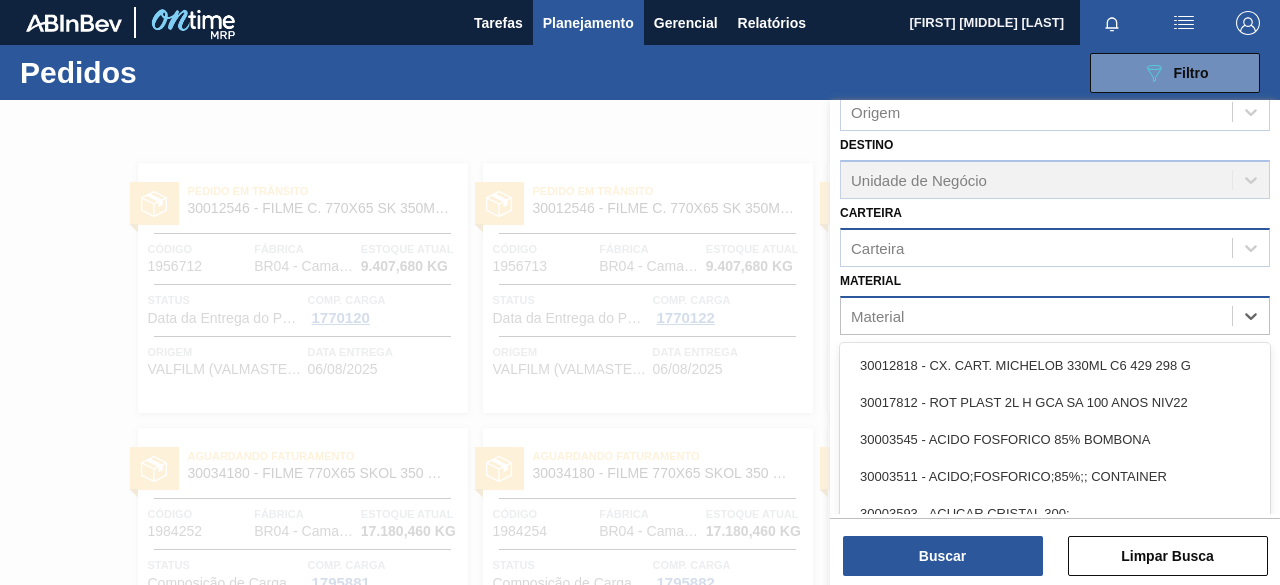 scroll, scrollTop: 64, scrollLeft: 0, axis: vertical 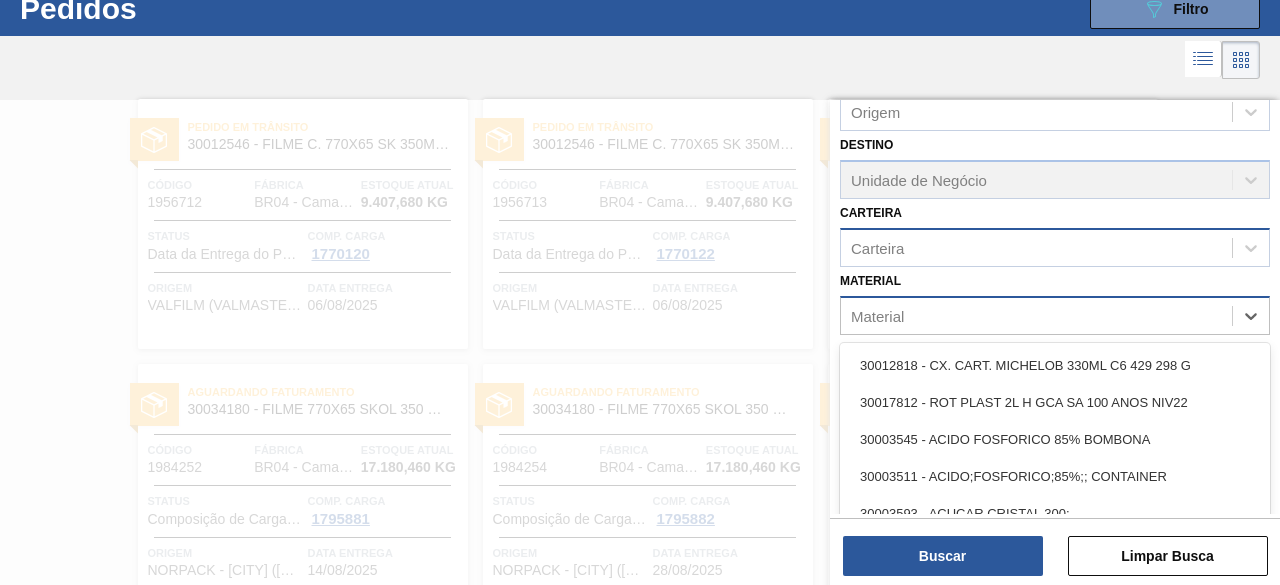 paste on "30030785" 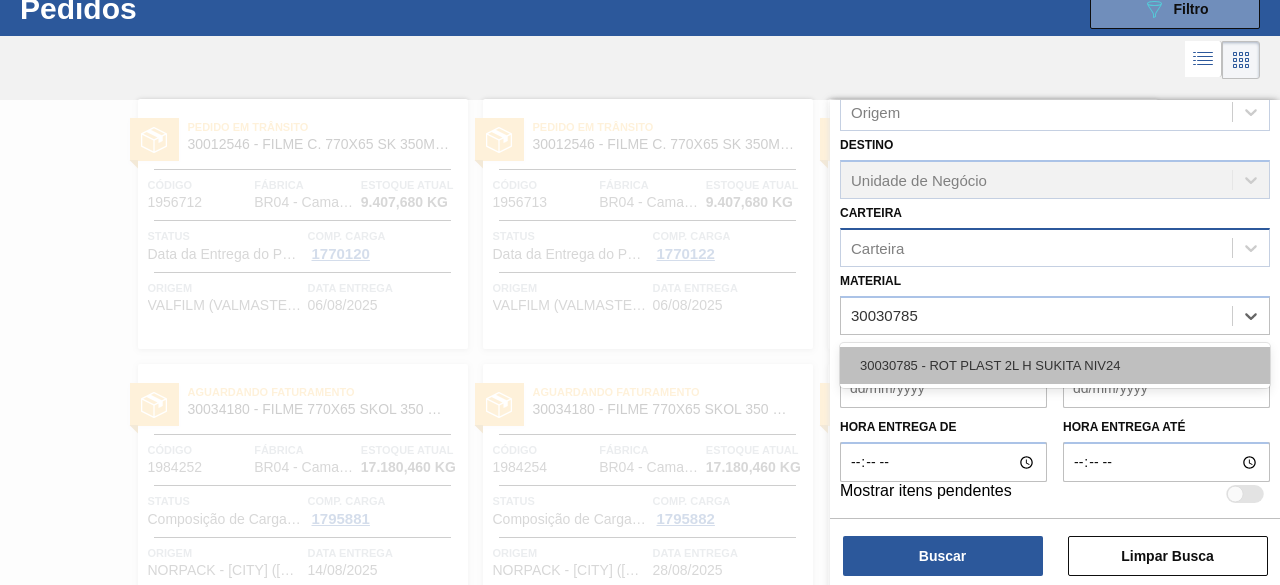 click on "30030785 - ROT PLAST 2L H SUKITA NIV24" at bounding box center [1055, 365] 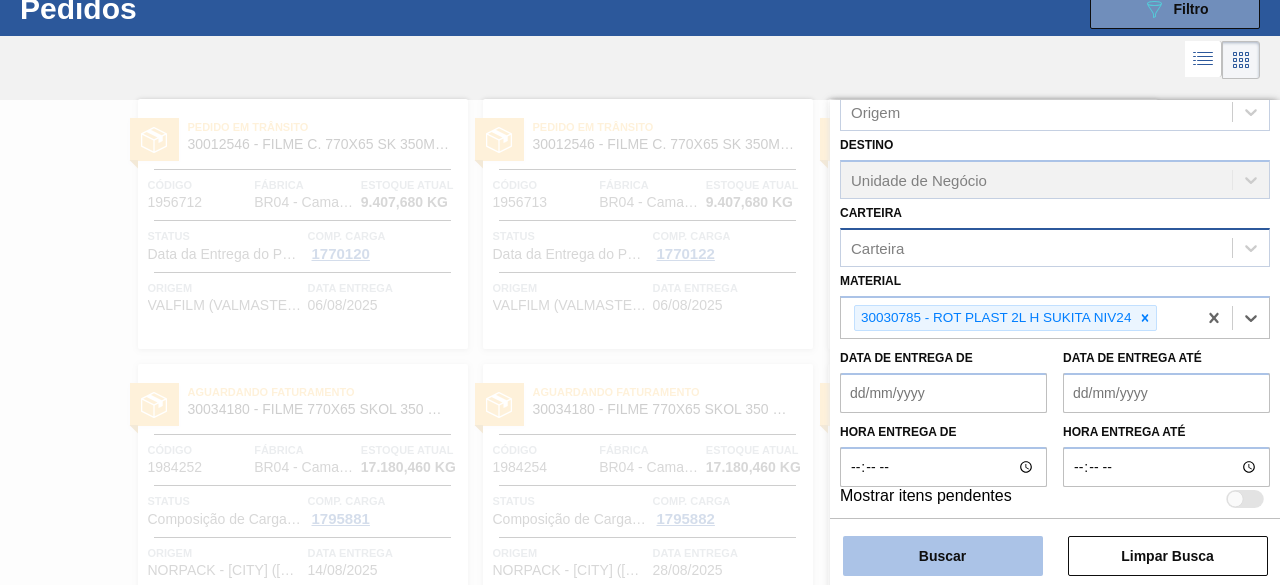 click on "Buscar" at bounding box center (943, 556) 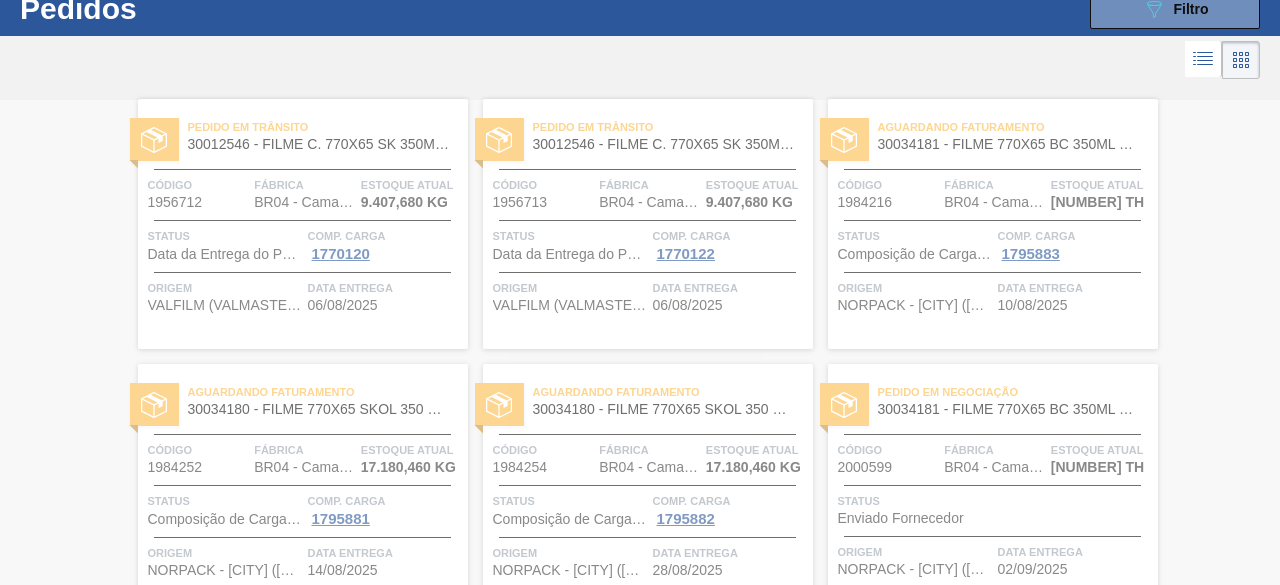 scroll, scrollTop: 0, scrollLeft: 0, axis: both 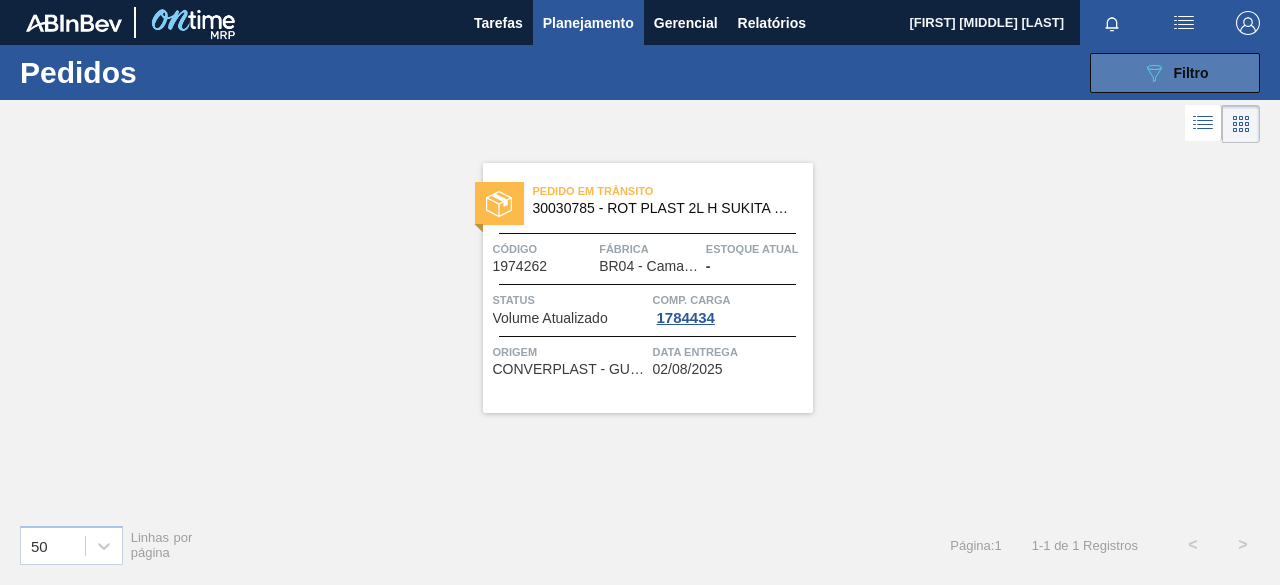 click on "089F7B8B-B2A5-4AFE-B5C0-19BA573D28AC Filtro" at bounding box center (1175, 73) 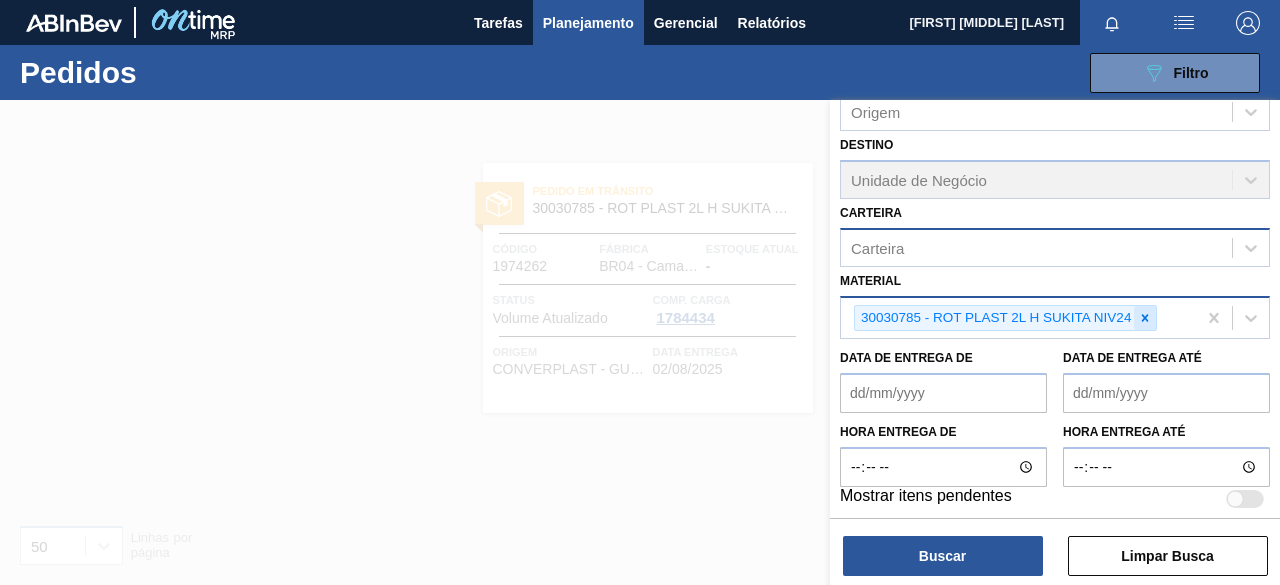 click 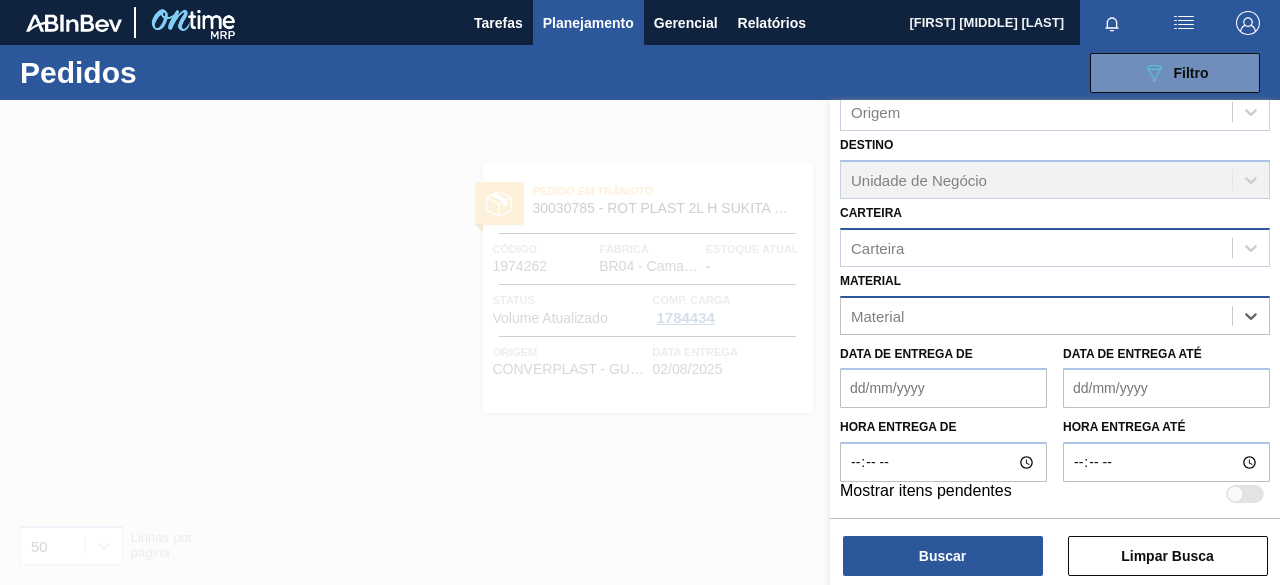 paste on "30030380" 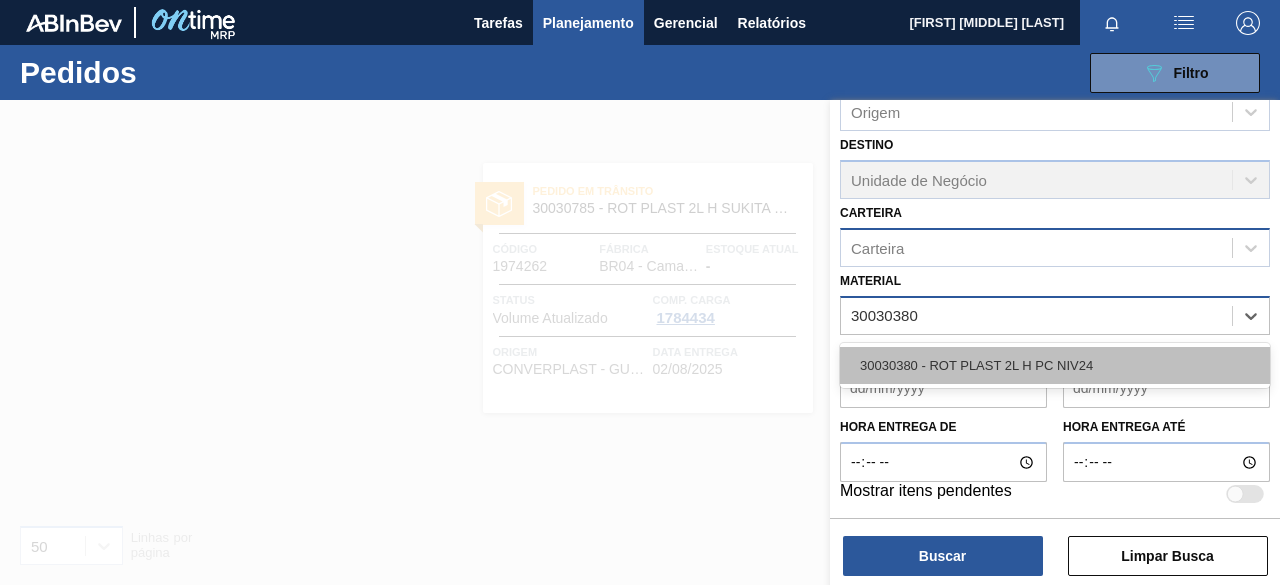 click on "30030380 - ROT PLAST 2L H PC NIV24" at bounding box center [1055, 365] 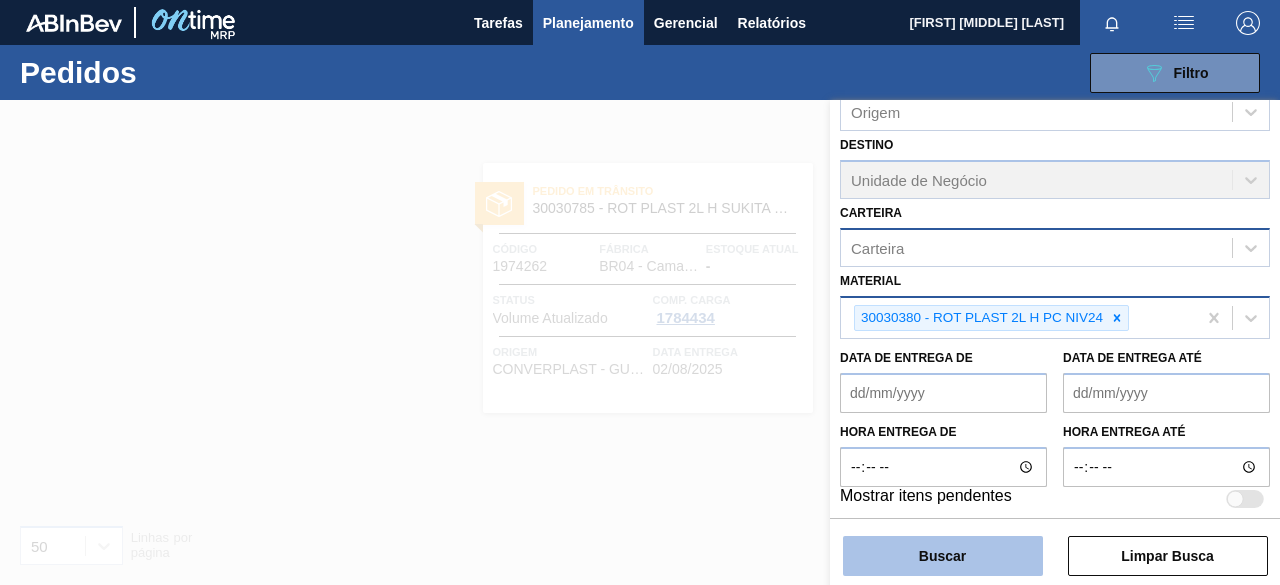 click on "Buscar" at bounding box center [943, 556] 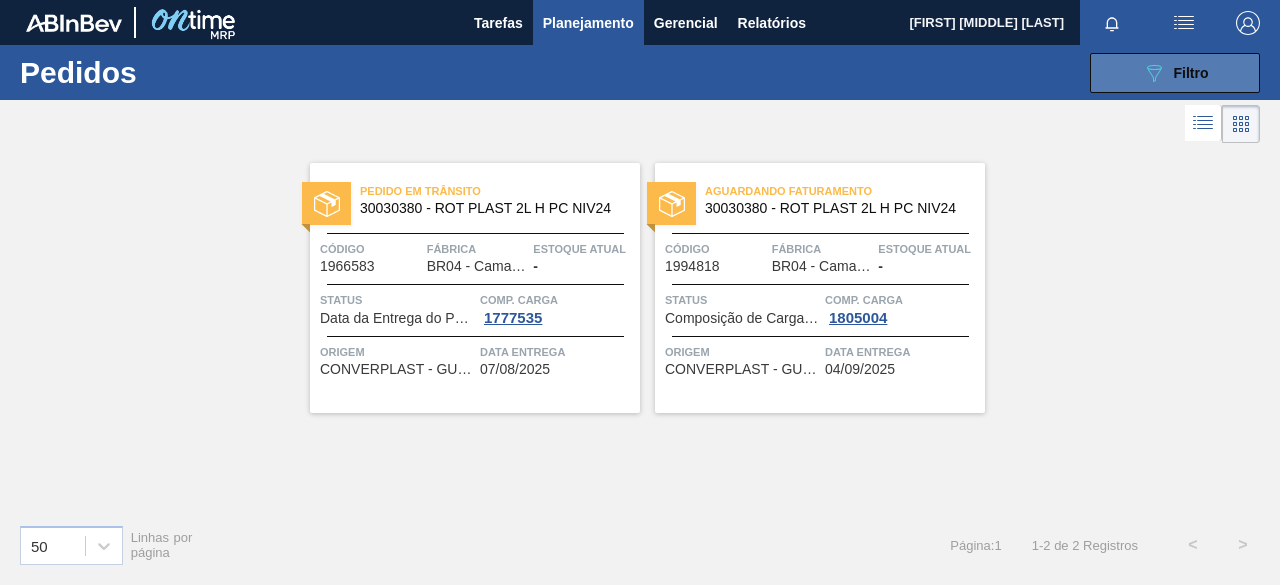 click on "089F7B8B-B2A5-4AFE-B5C0-19BA573D28AC Filtro" at bounding box center (1175, 73) 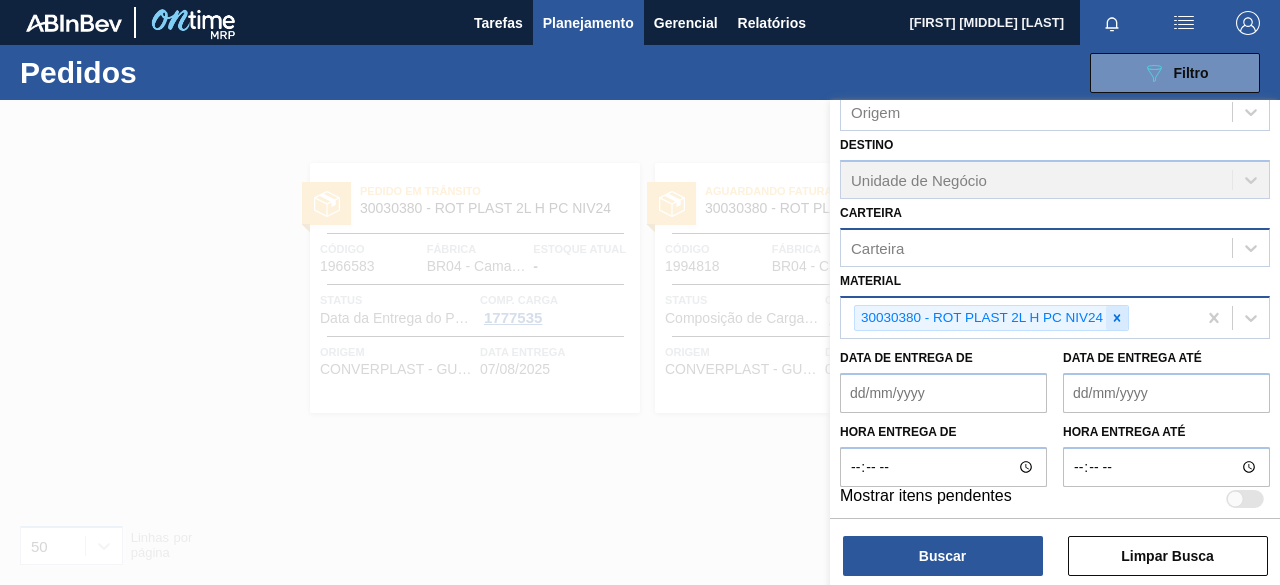 click at bounding box center [1117, 318] 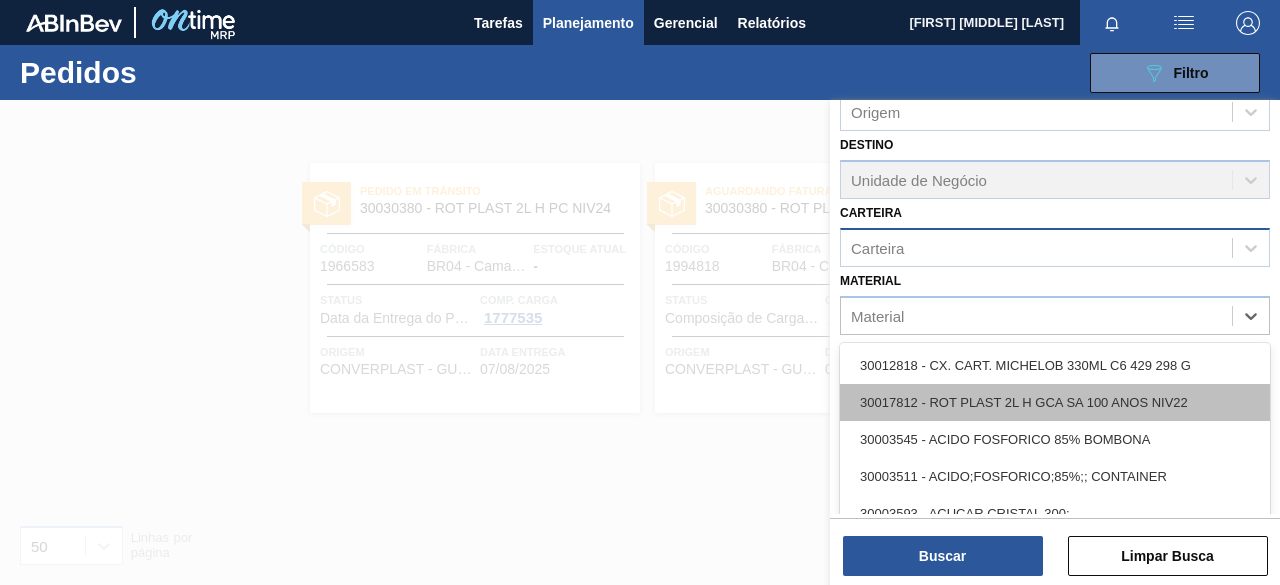 drag, startPoint x: 1058, startPoint y: 325, endPoint x: 924, endPoint y: 407, distance: 157.0987 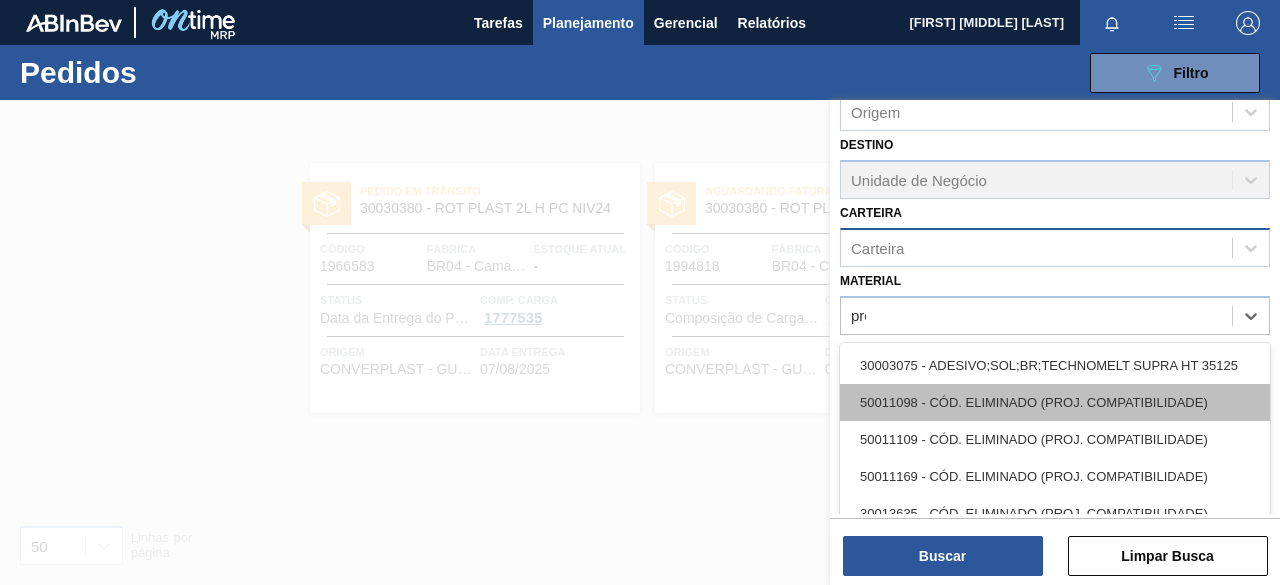 type on "pref" 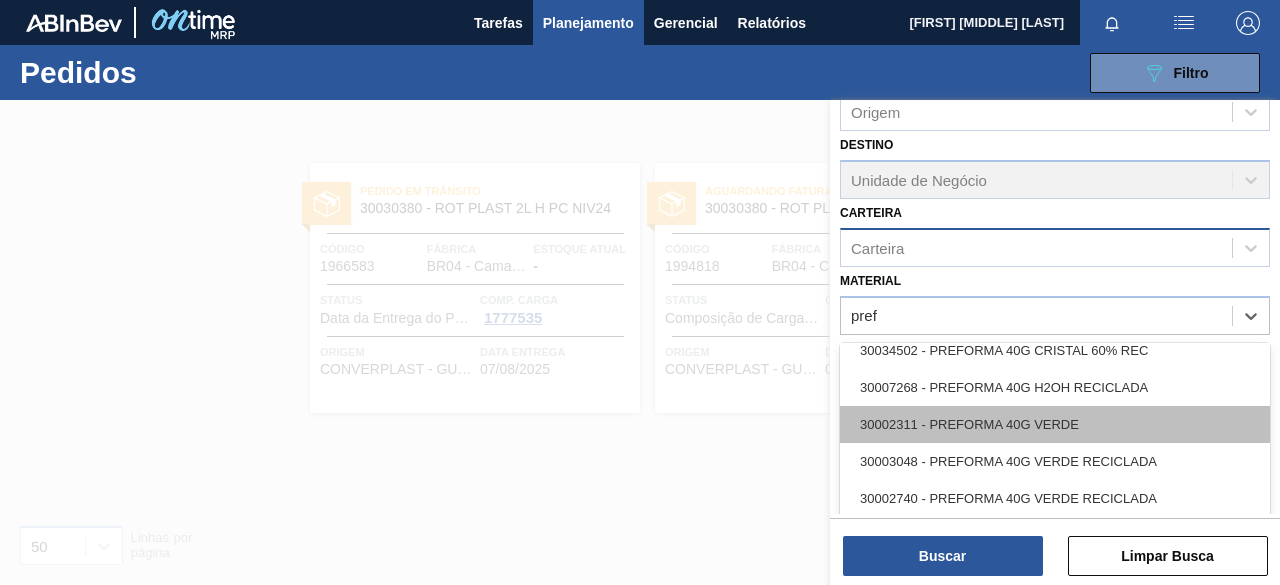 scroll, scrollTop: 1500, scrollLeft: 0, axis: vertical 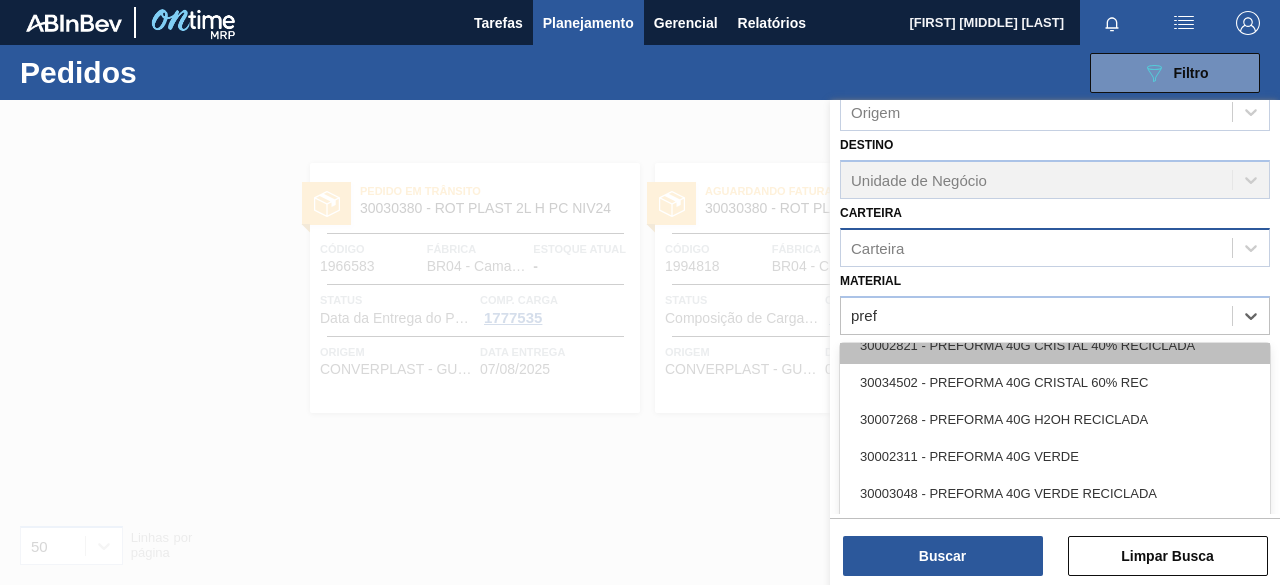 click on "30002821 - PREFORMA 40G CRISTAL 40% RECICLADA" at bounding box center (1055, 345) 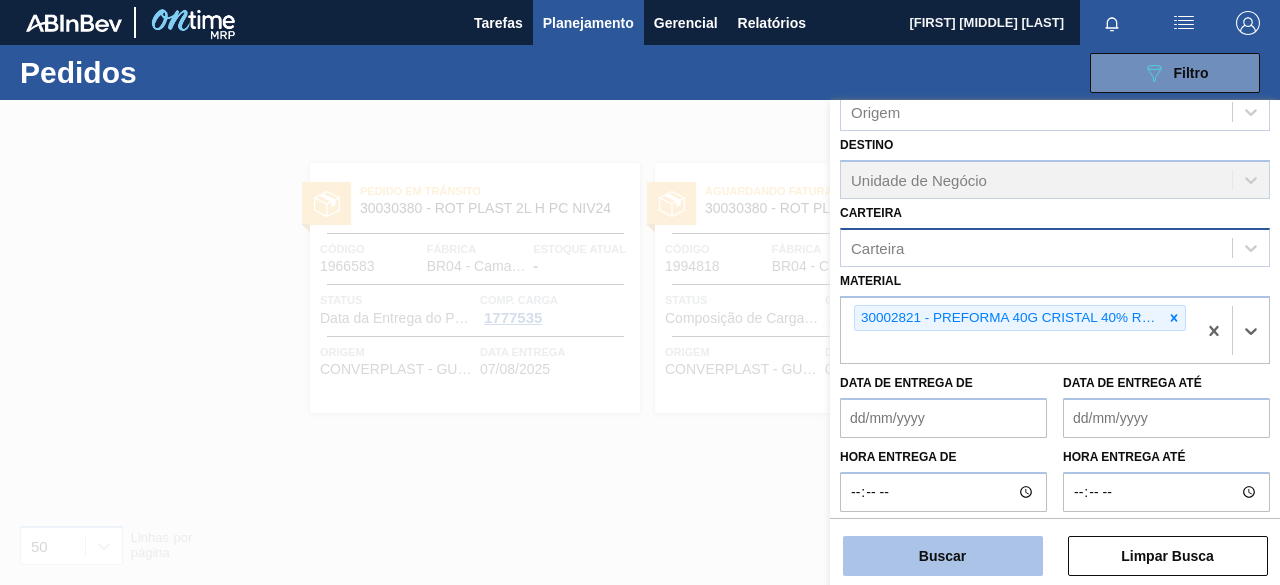 click on "Buscar" at bounding box center (943, 556) 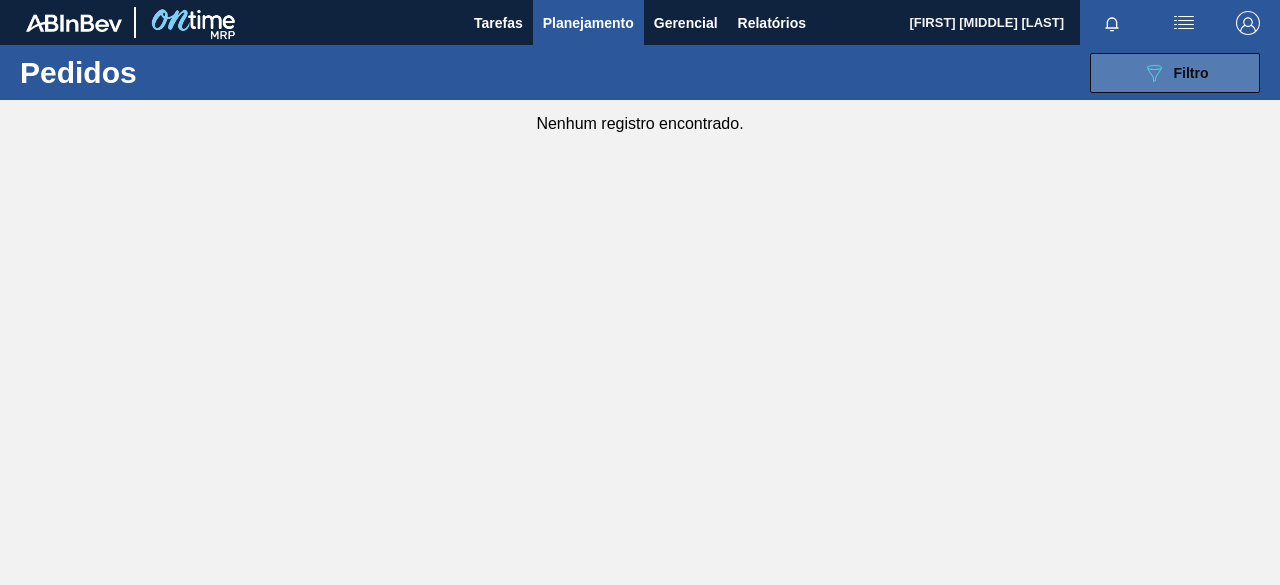 click on "089F7B8B-B2A5-4AFE-B5C0-19BA573D28AC Filtro" at bounding box center (1175, 73) 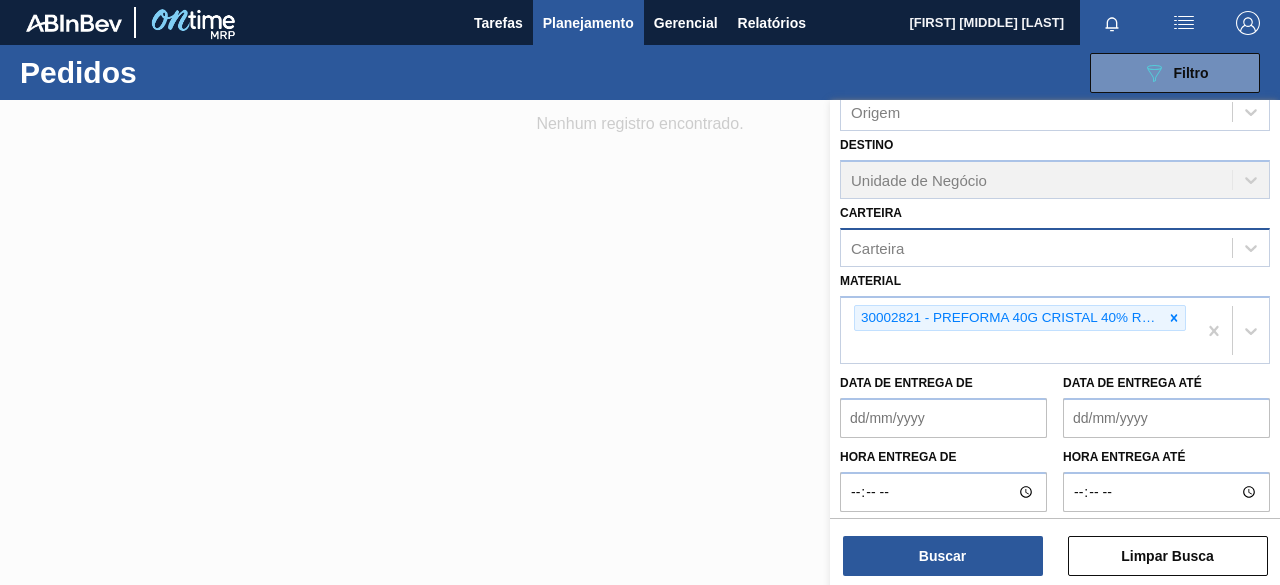 click on "Carteira" at bounding box center (1036, 247) 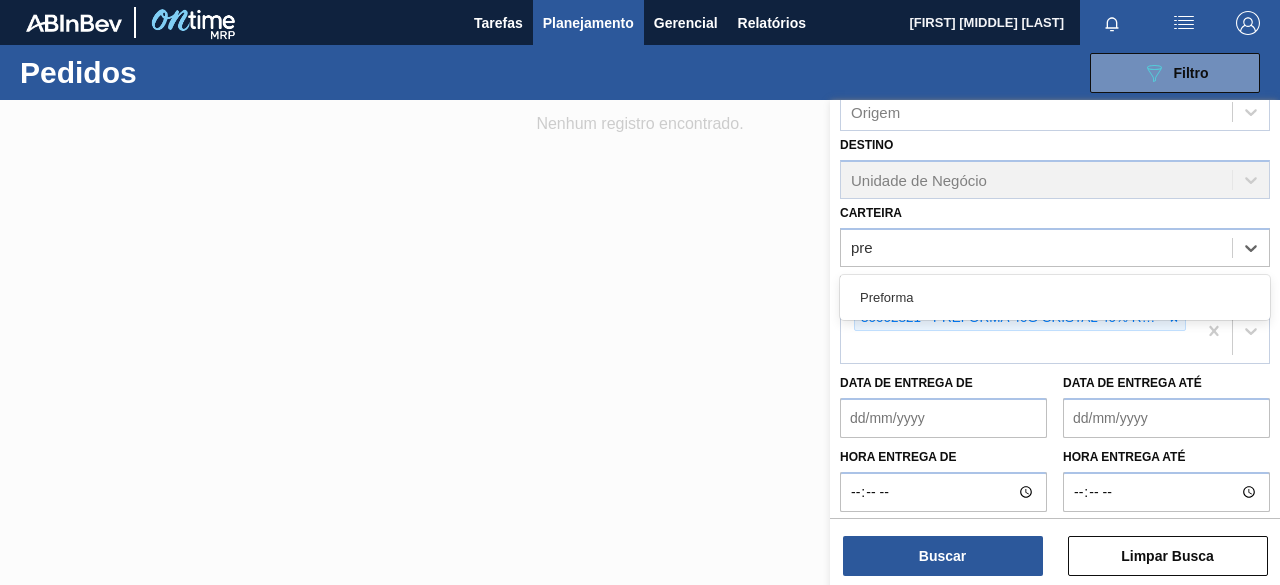 type on "pref" 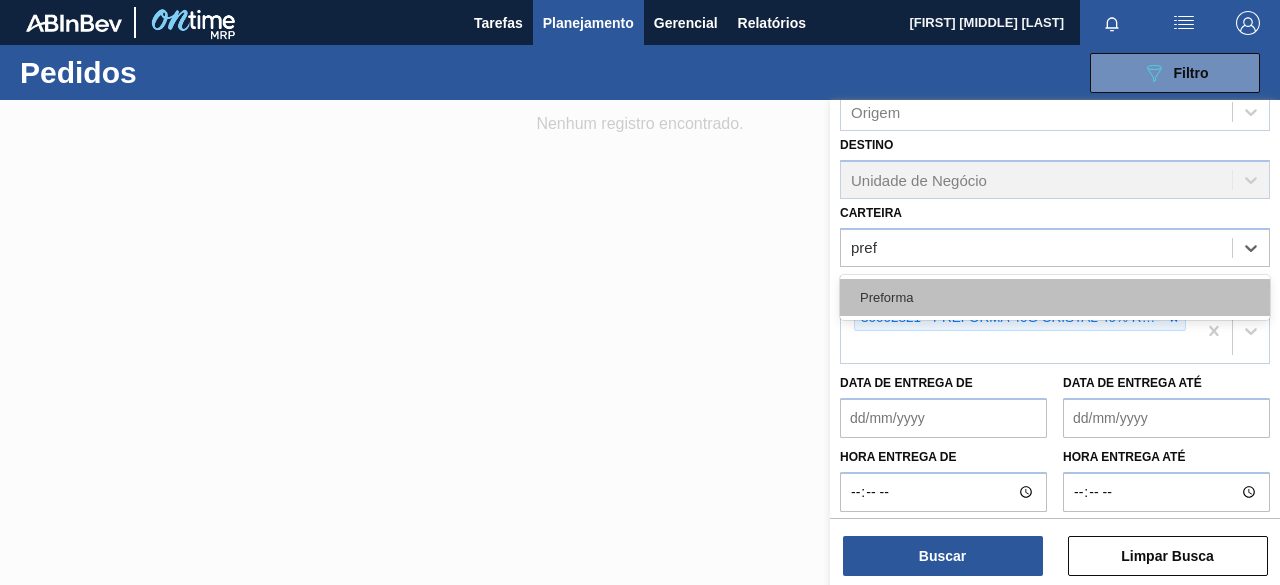 click on "Preforma" at bounding box center [1055, 297] 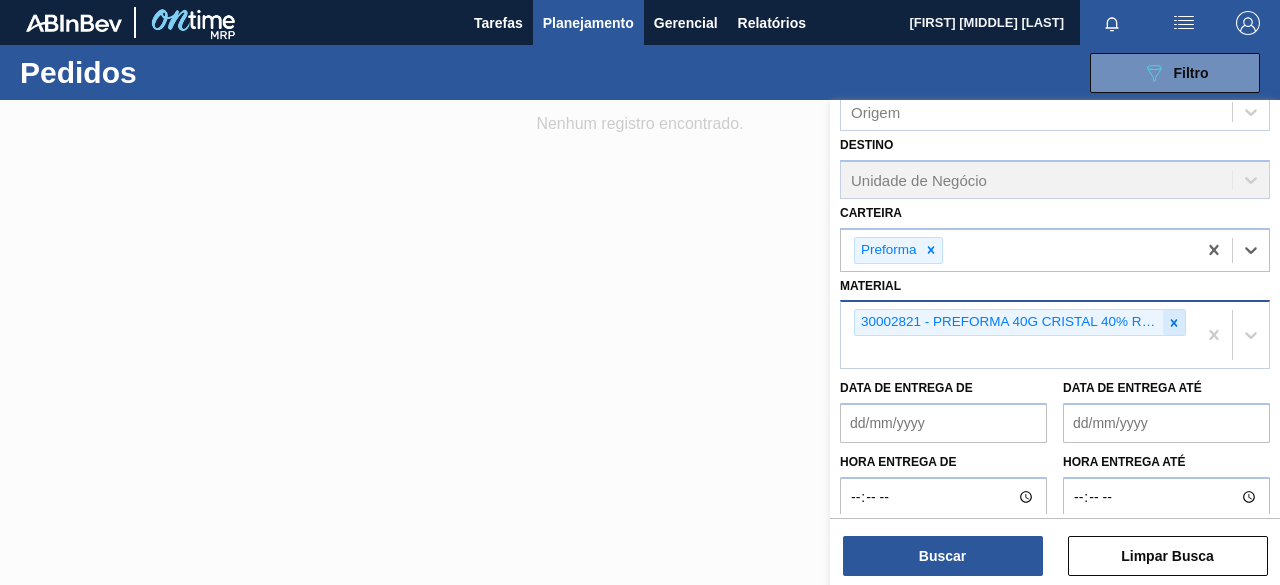 click 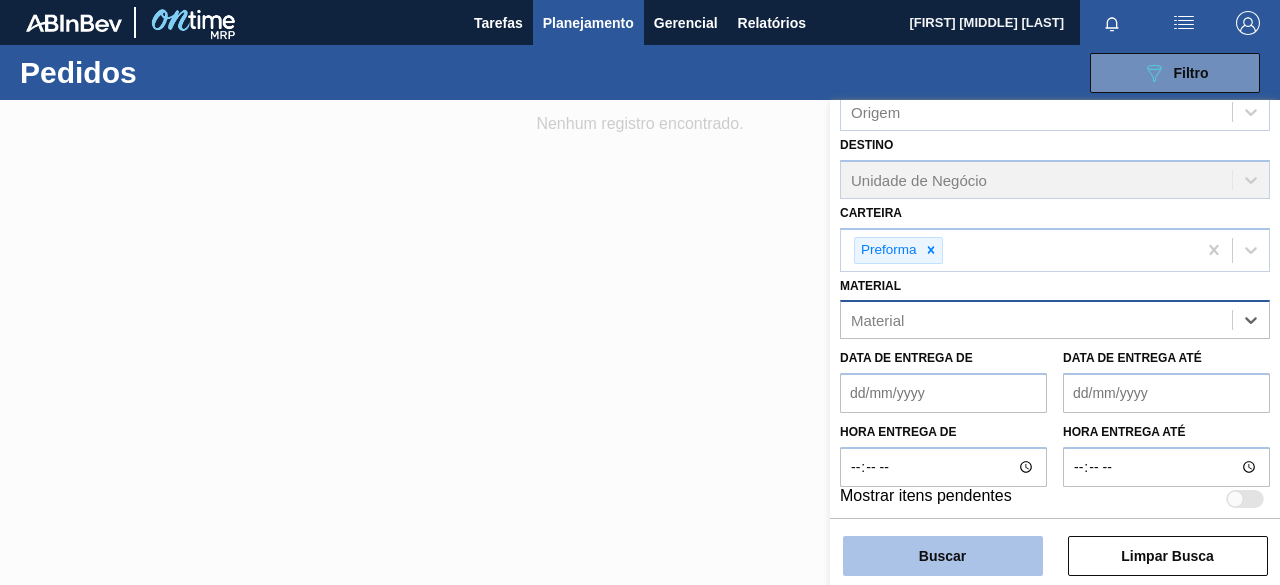 click on "Buscar" at bounding box center [943, 556] 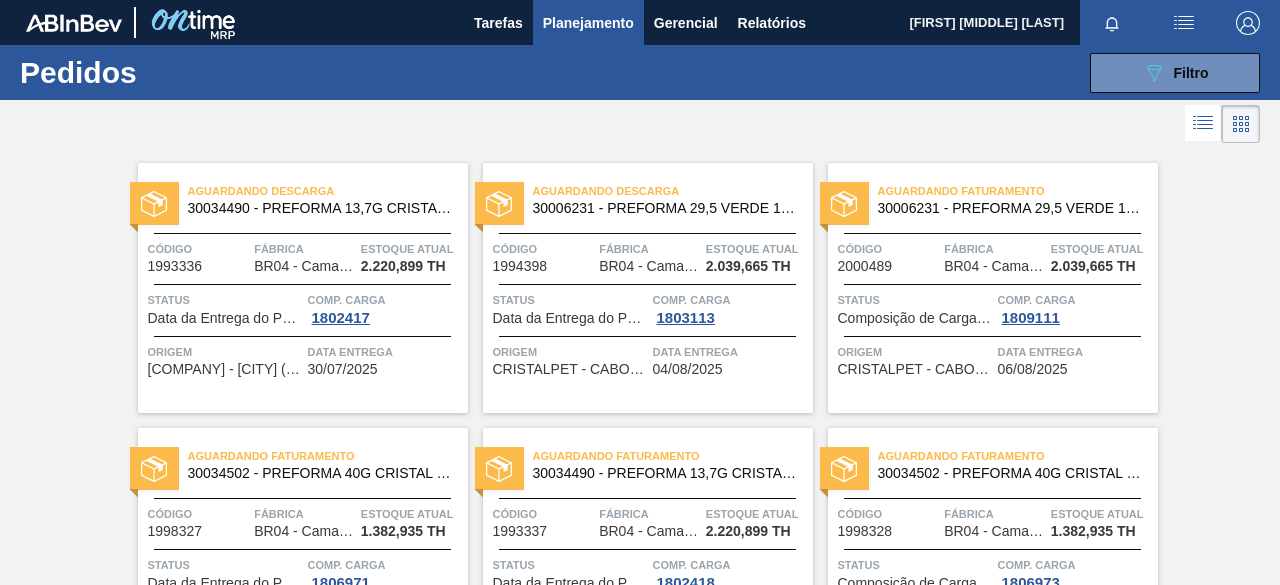 click on "Aguardando Descarga [ID] - [PRODUCT] [QUANTITY] [MATERIAL] [PERCENTAGE]% [ATTRIBUTE] Código [CODE] Fábrica [COMPANY] - [CITY] ([STATE]) Estoque atual [QUANTITY] TH Status Data da Entrega do Pedido Atrasada Comp. Carga [CODE] Origem [COMPANY] - [CITY] ([STATE]) Data entrega [DATE] Aguardando Descarga [ID] - [PRODUCT] [QUANTITY] [MATERIAL] [PERCENTAGE]% [ATTRIBUTE] Código [CODE] Fábrica [COMPANY] - [CITY] ([STATE]) Estoque atual [QUANTITY] TH Status Data da Entrega do Pedido Atrasada Comp. Carga [CODE] Origem [COMPANY] - [CITY] ([STATE]) Data entrega [DATE] Aguardando Faturamento [ID] - [PRODUCT] [QUANTITY] [MATERIAL] [PERCENTAGE]% [ATTRIBUTE] Código [CODE] Fábrica [COMPANY] - [CITY] ([STATE]) Estoque atual [QUANTITY] TH Status Composição de Carga Aceita Comp. Carga [CODE] Origem [COMPANY] - [CITY] ([STATE]) Data entrega [DATE] Aguardando Faturamento [ID] - [PRODUCT] [QUANTITY] [MATERIAL] [PERCENTAGE]% [ATTRIBUTE] Código [CODE] Fábrica [COMPANY] - [CITY] ([STATE]) Estoque atual [QUANTITY] TH Status Data da Entrega do Pedido Atrasada Comp. Carga [CODE] Origem [COMPANY] - [CITY] ([STATE]) Data entrega" at bounding box center (640, 810) 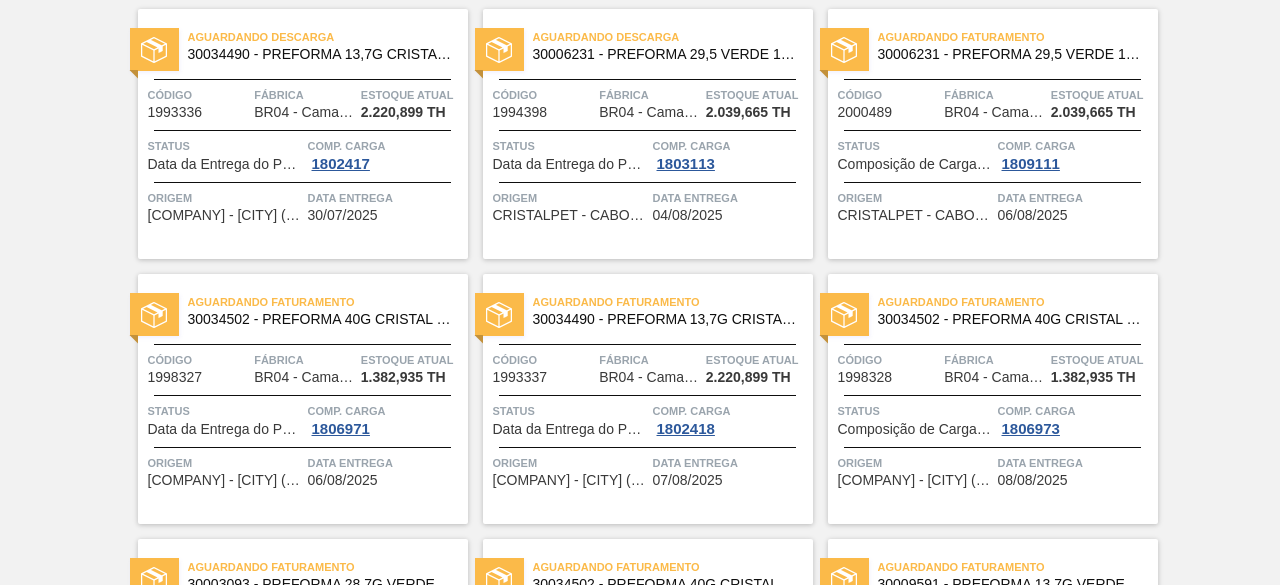 scroll, scrollTop: 0, scrollLeft: 0, axis: both 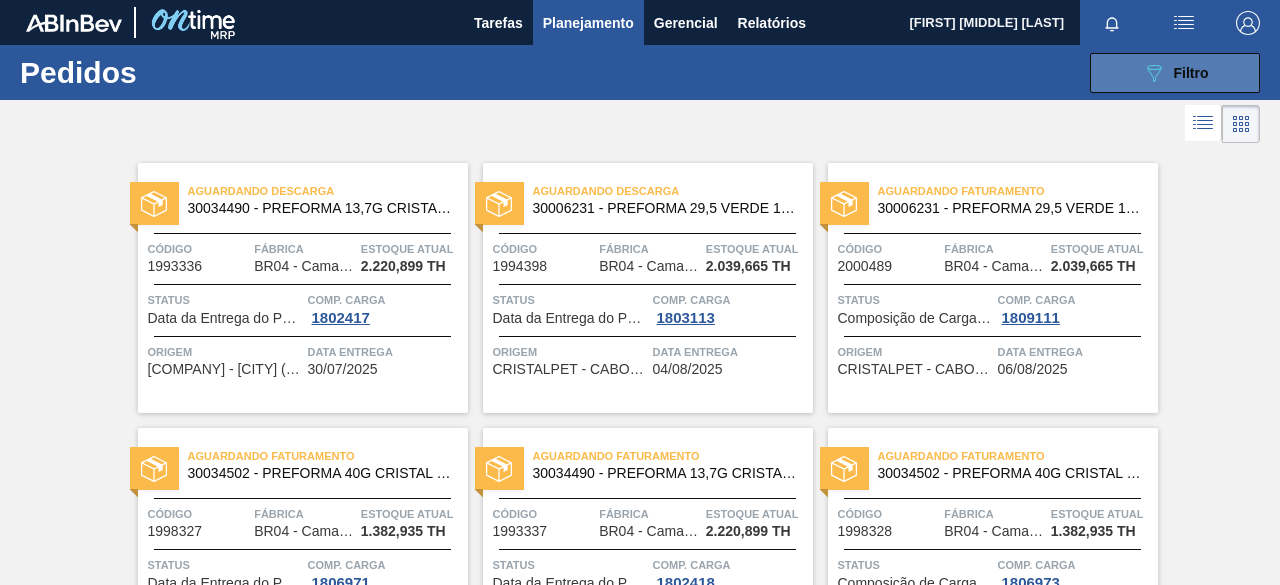click on "089F7B8B-B2A5-4AFE-B5C0-19BA573D28AC Filtro" at bounding box center [1175, 73] 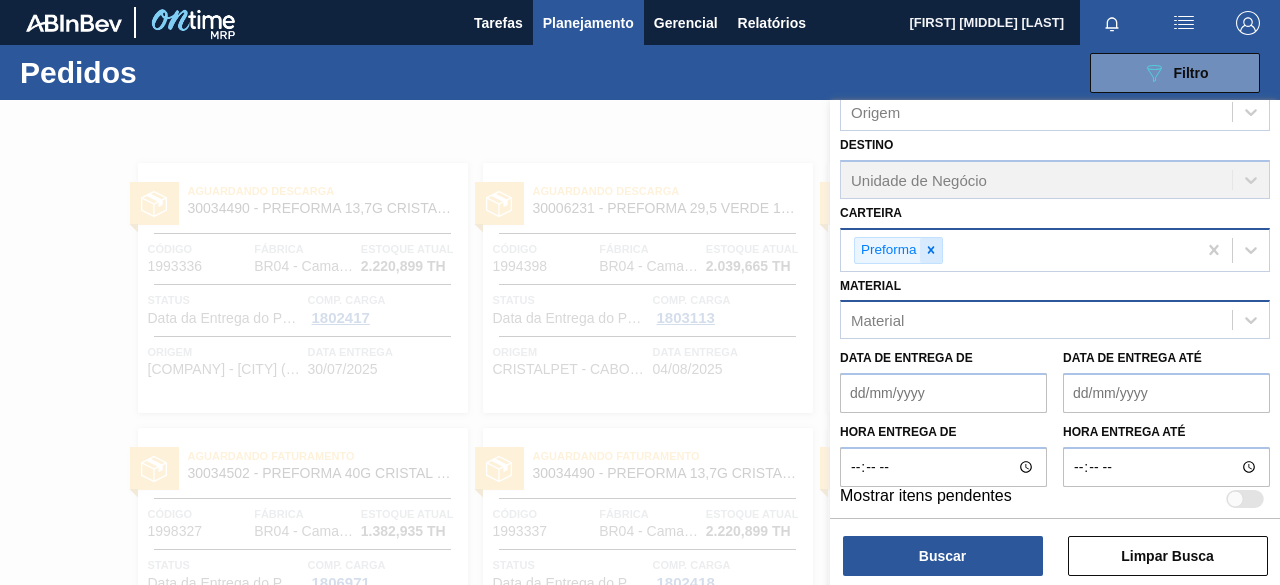 click 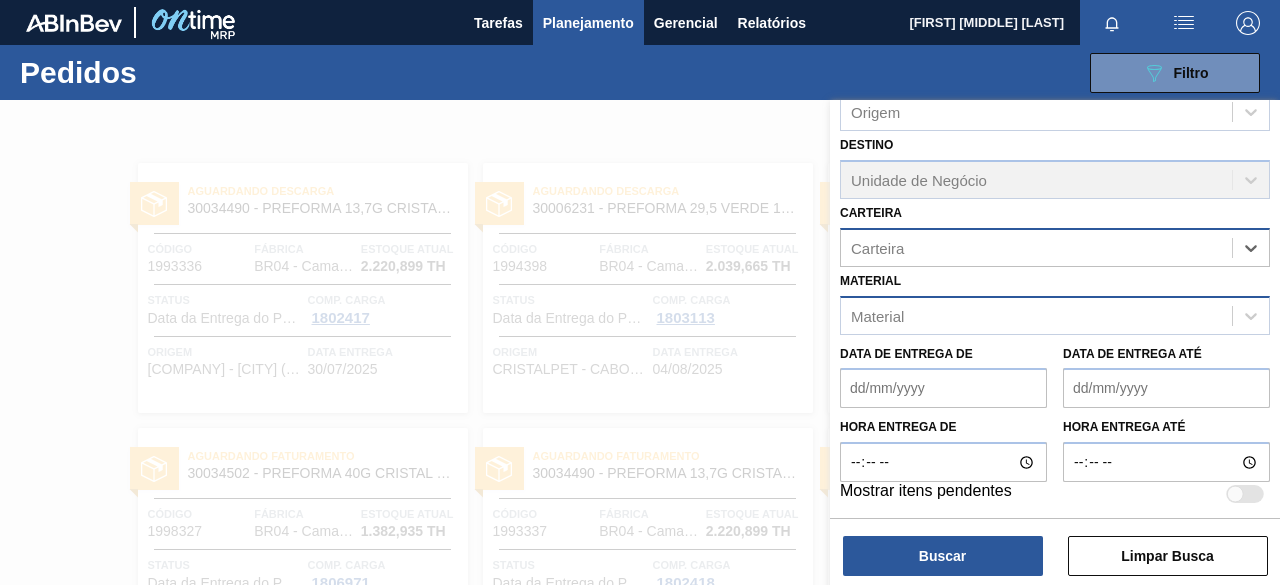 click on "Carteira" at bounding box center [877, 247] 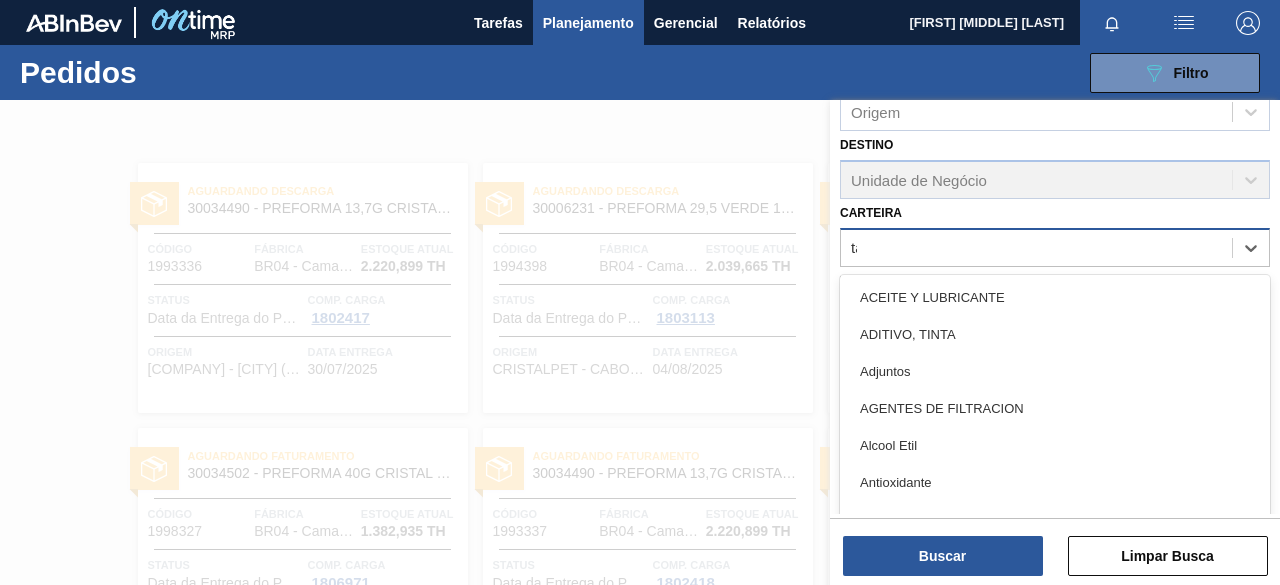 type on "tampa" 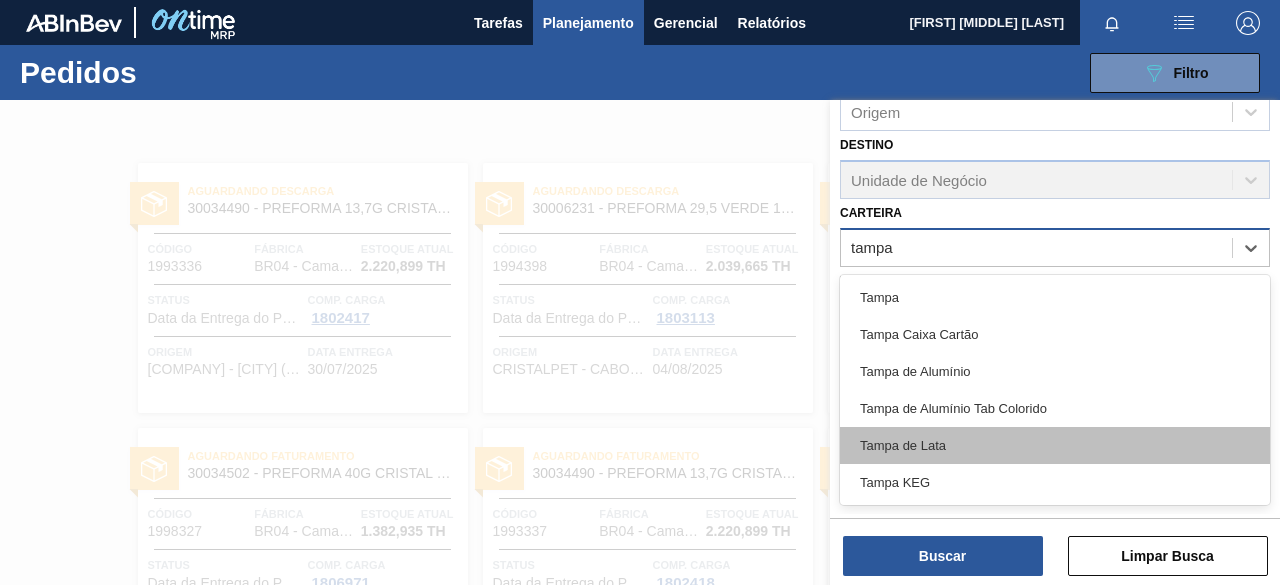 click on "Tampa de Lata" at bounding box center [1055, 445] 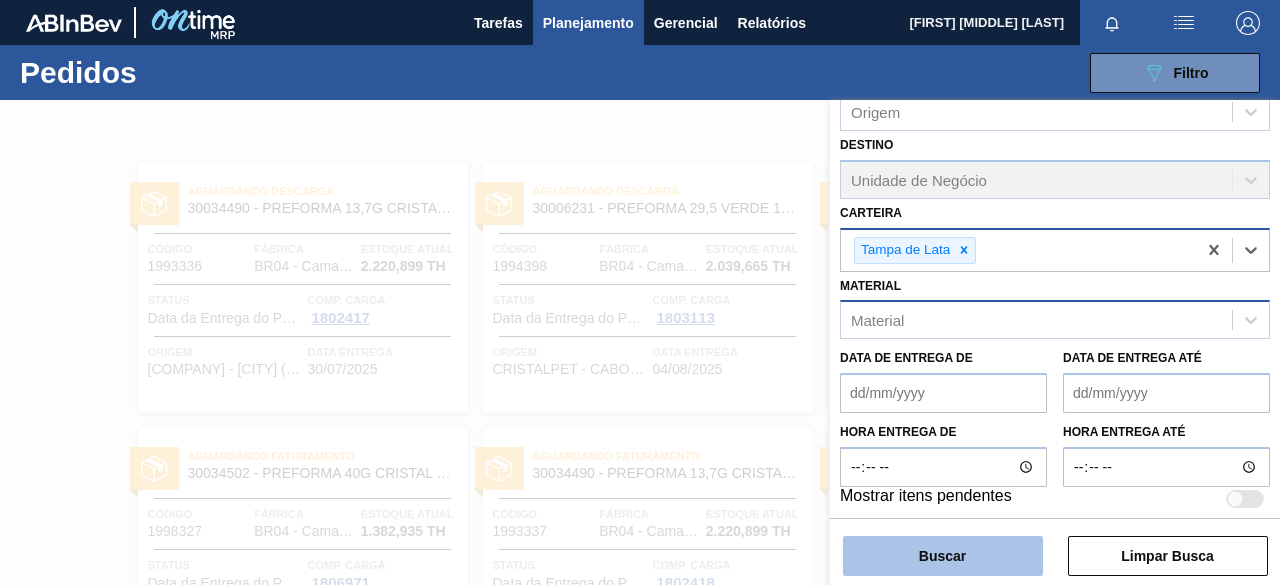 click on "Buscar" at bounding box center (943, 556) 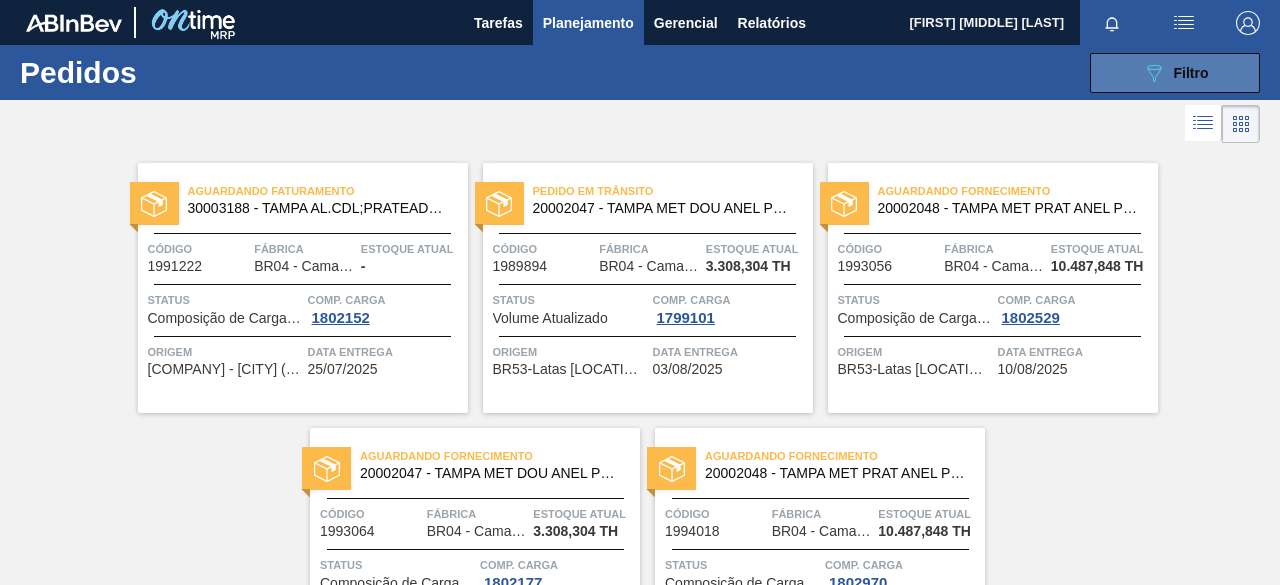 click 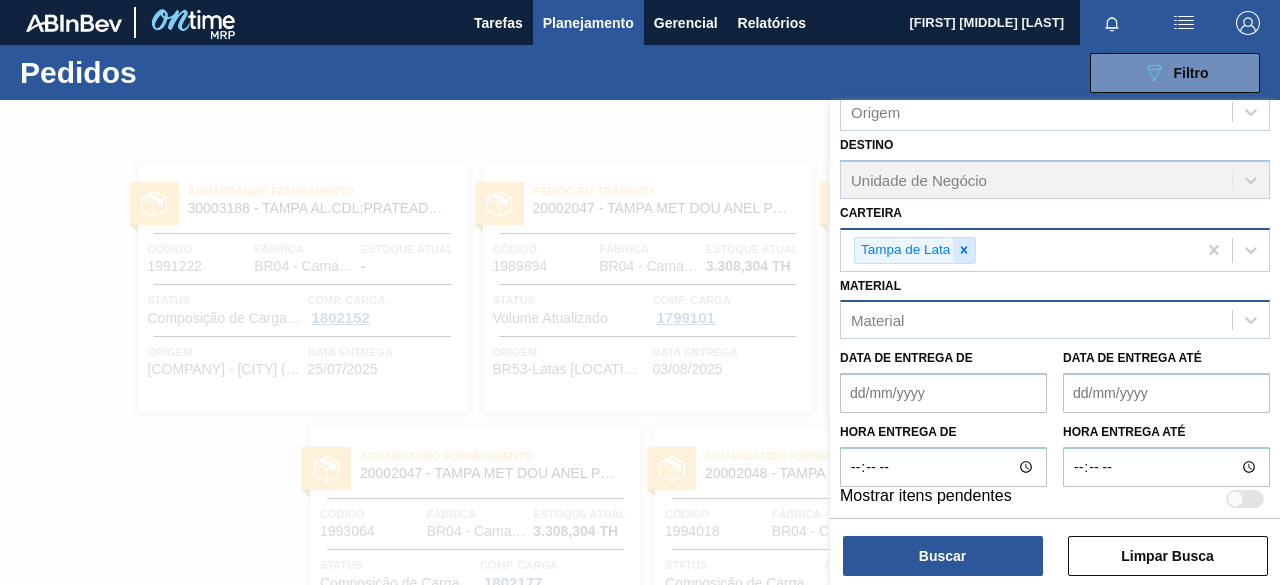 click 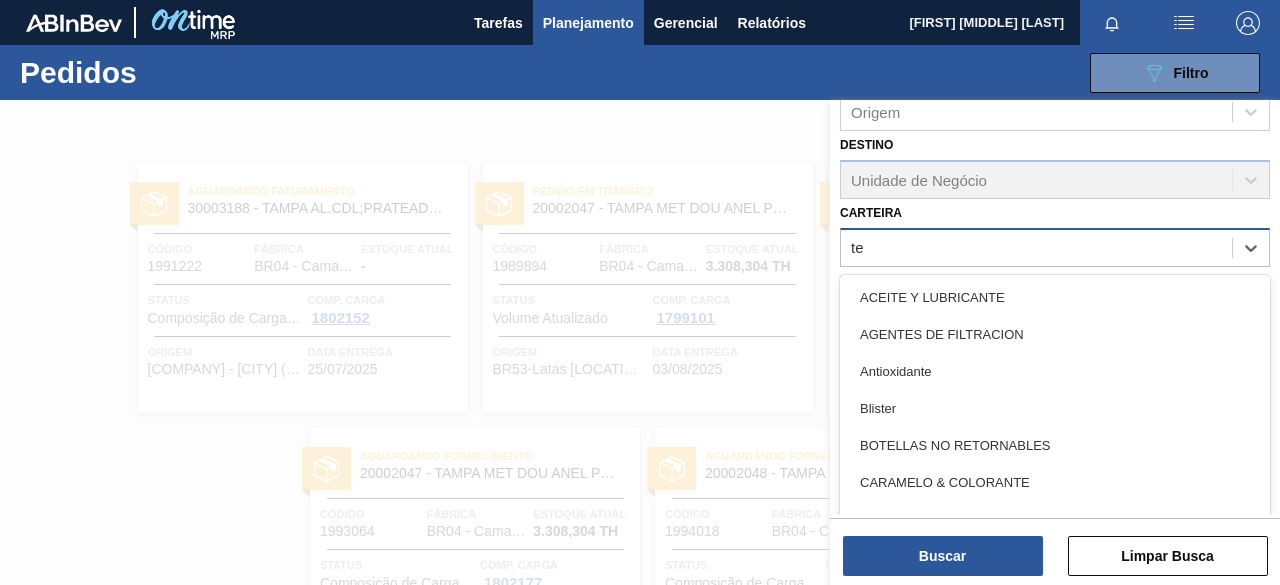 type on "t" 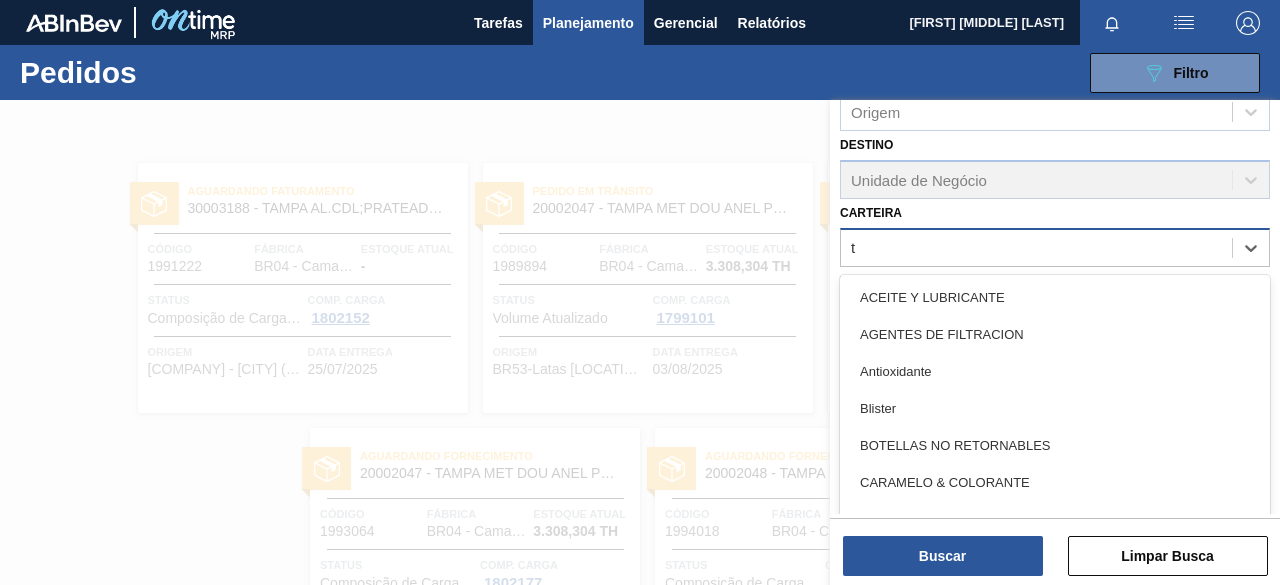 type 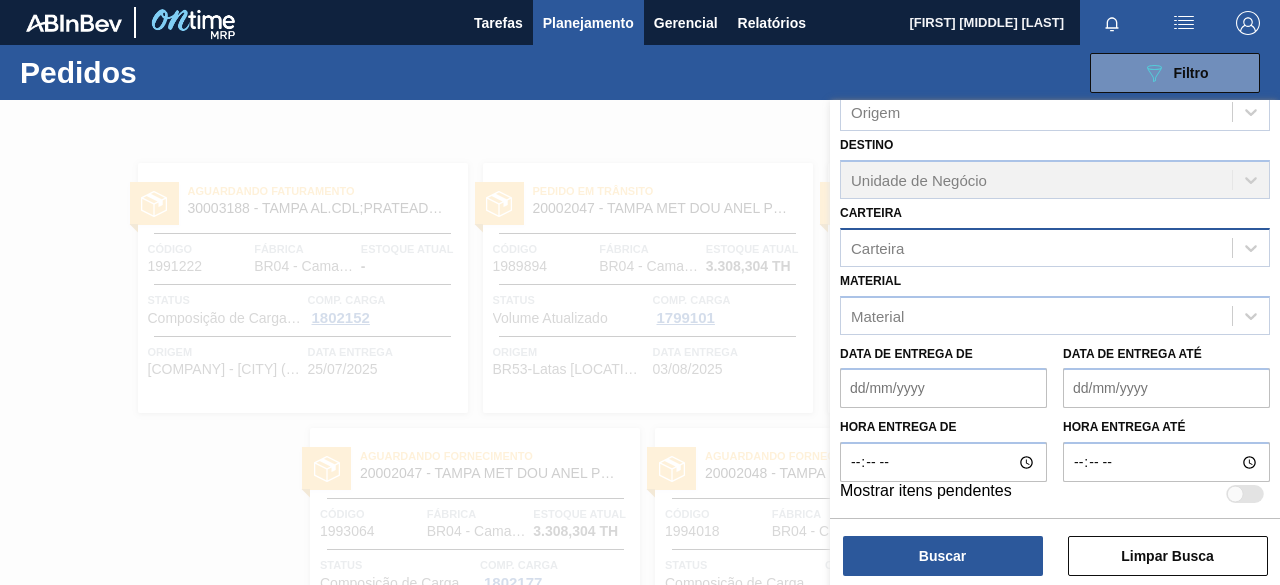 click on "Código Pedido Portal Códido PO SAP Etapa Etapa Origem Origem Destino Unidade de Negócio Carteira Carteira Material Material Data de Entrega de Data de Entrega até Hora entrega de Hora entrega até Mostrar itens pendentes" at bounding box center [1055, 182] 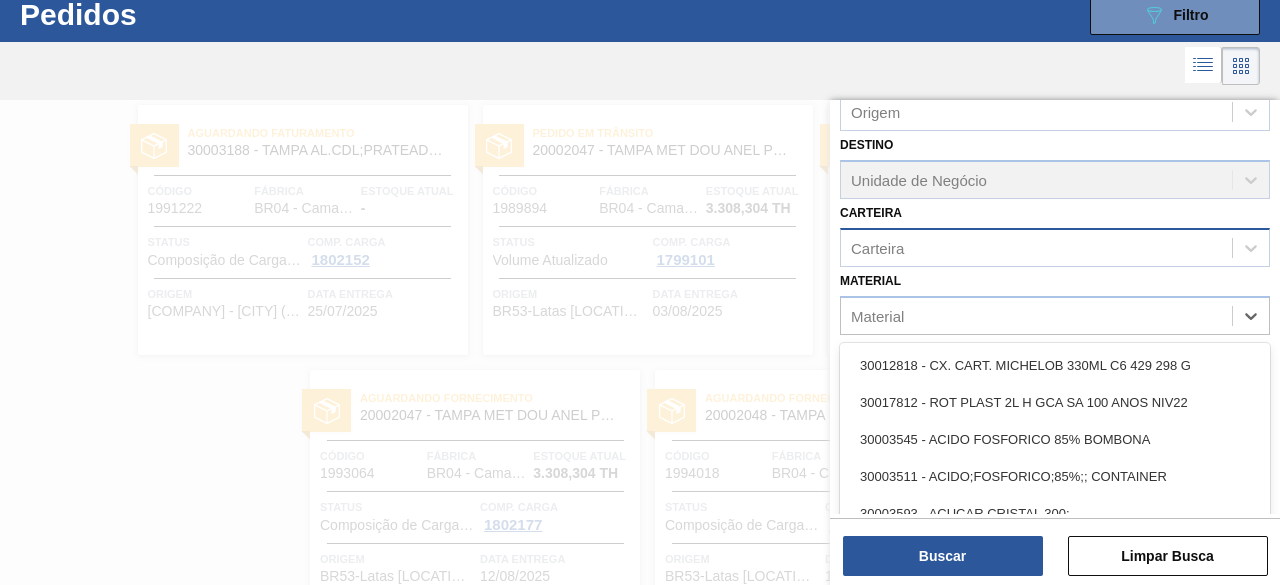 scroll, scrollTop: 64, scrollLeft: 0, axis: vertical 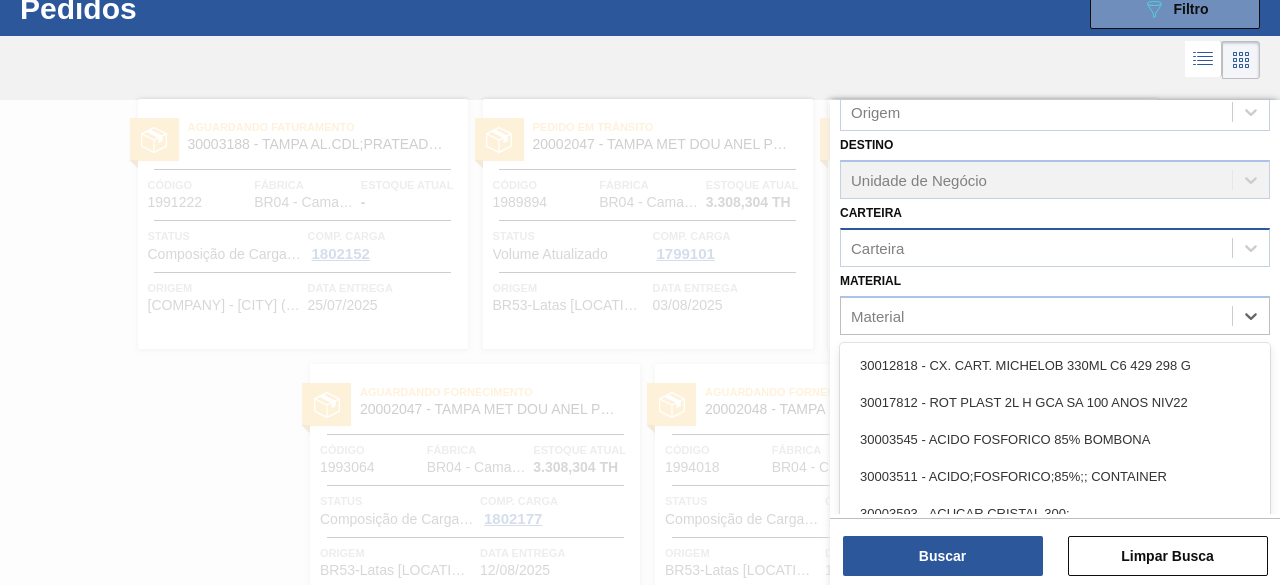 click on "Material" at bounding box center [877, 315] 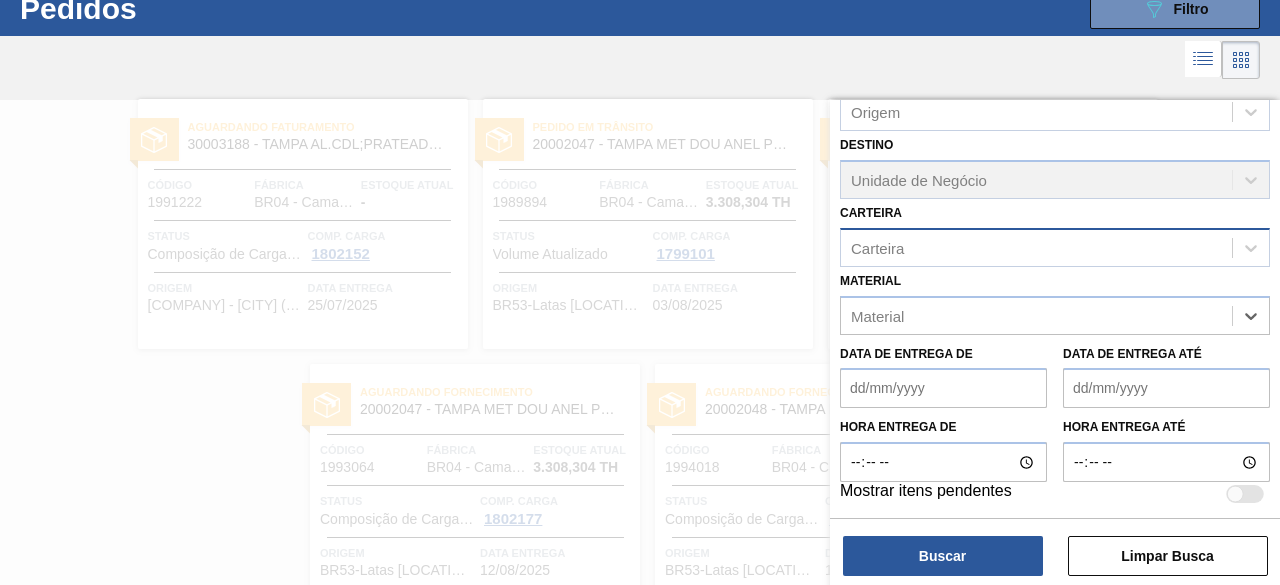 paste on "30003637" 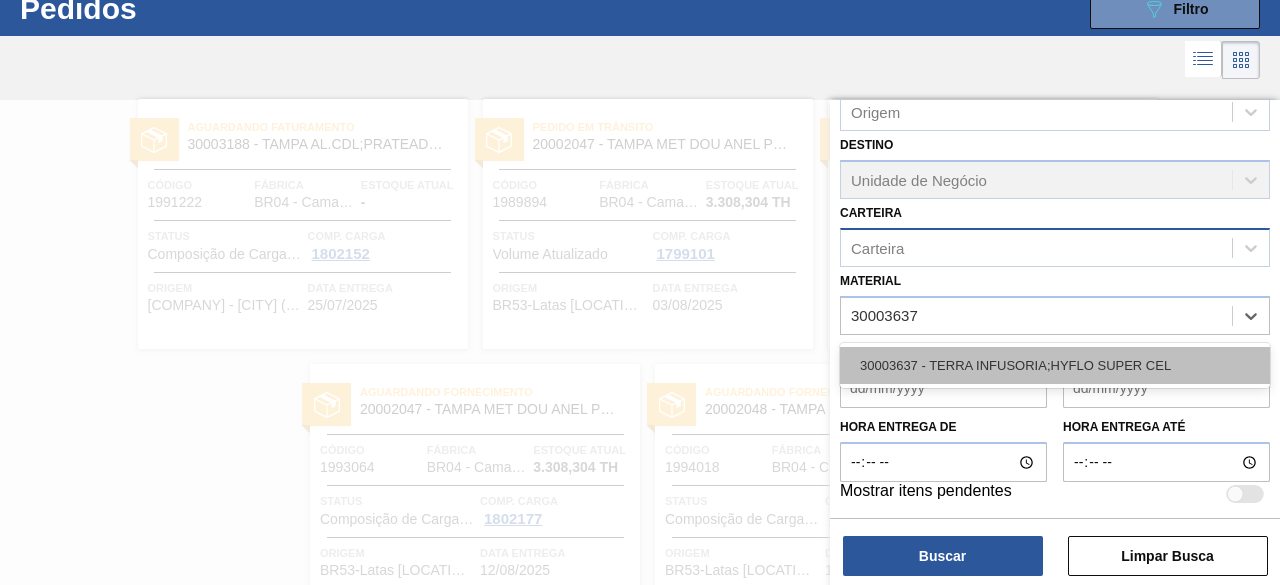 click on "30003637 - TERRA INFUSORIA;HYFLO SUPER CEL" at bounding box center [1055, 365] 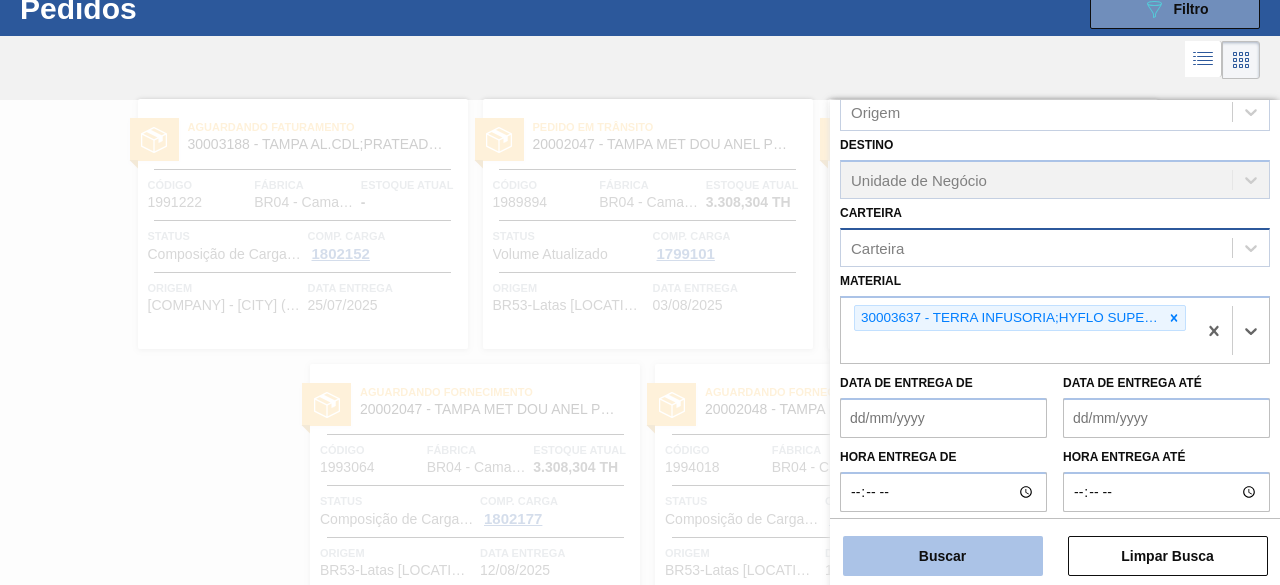 click on "Buscar" at bounding box center (943, 556) 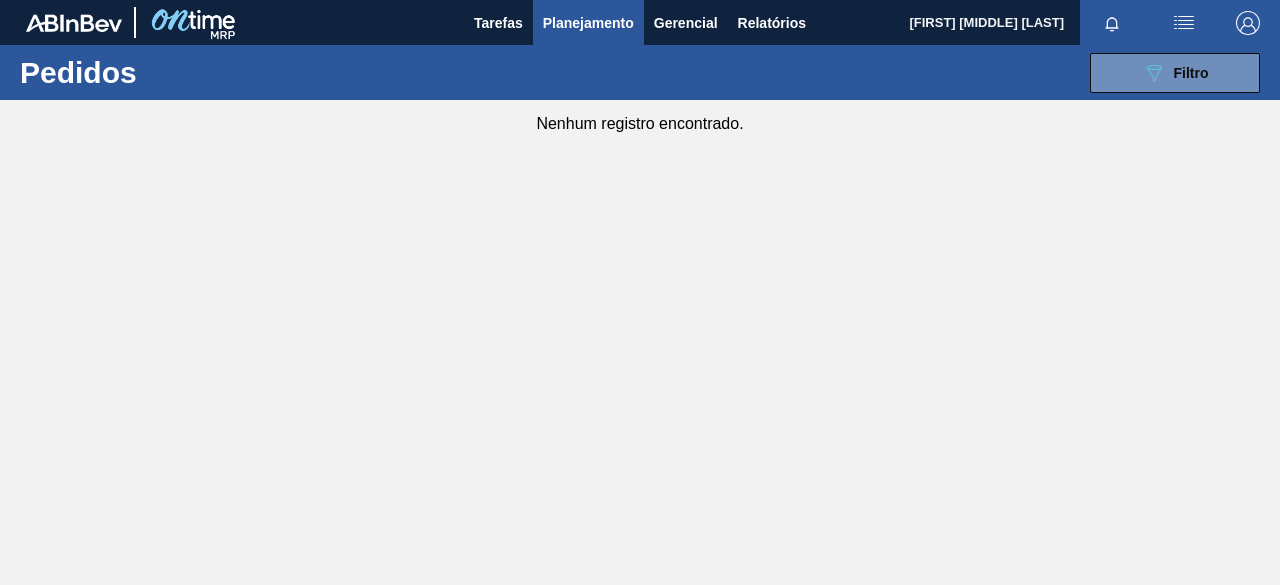 scroll, scrollTop: 0, scrollLeft: 0, axis: both 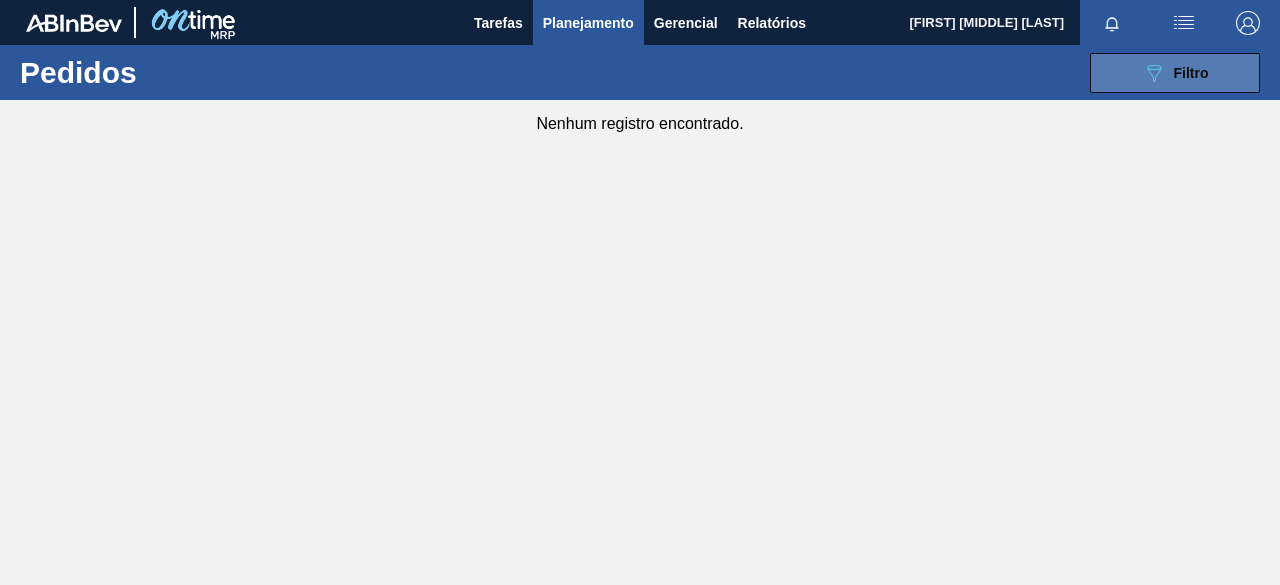 click on "089F7B8B-B2A5-4AFE-B5C0-19BA573D28AC Filtro" at bounding box center [1175, 73] 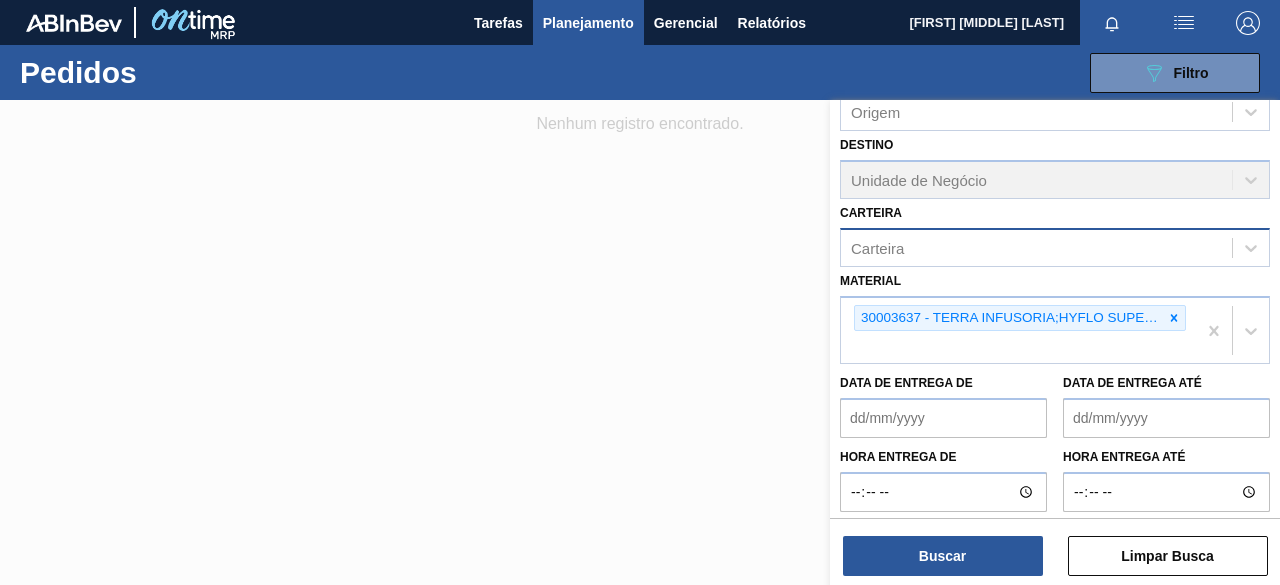 click on "30003637 - TERRA INFUSORIA;HYFLO SUPER CEL" at bounding box center [1018, 331] 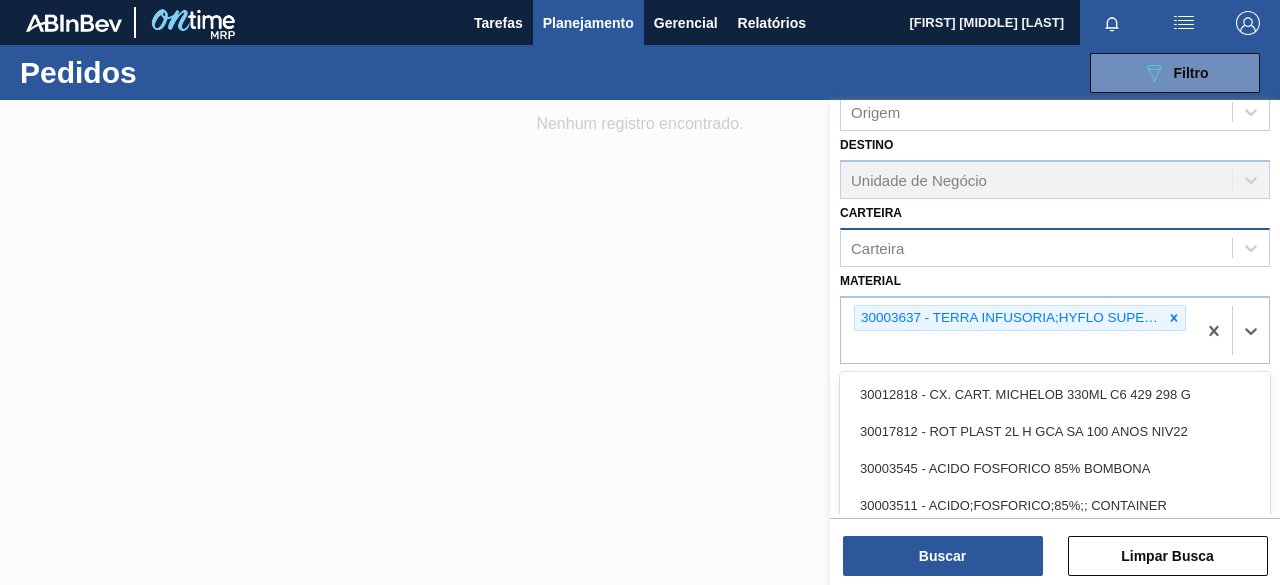 paste on "30003639" 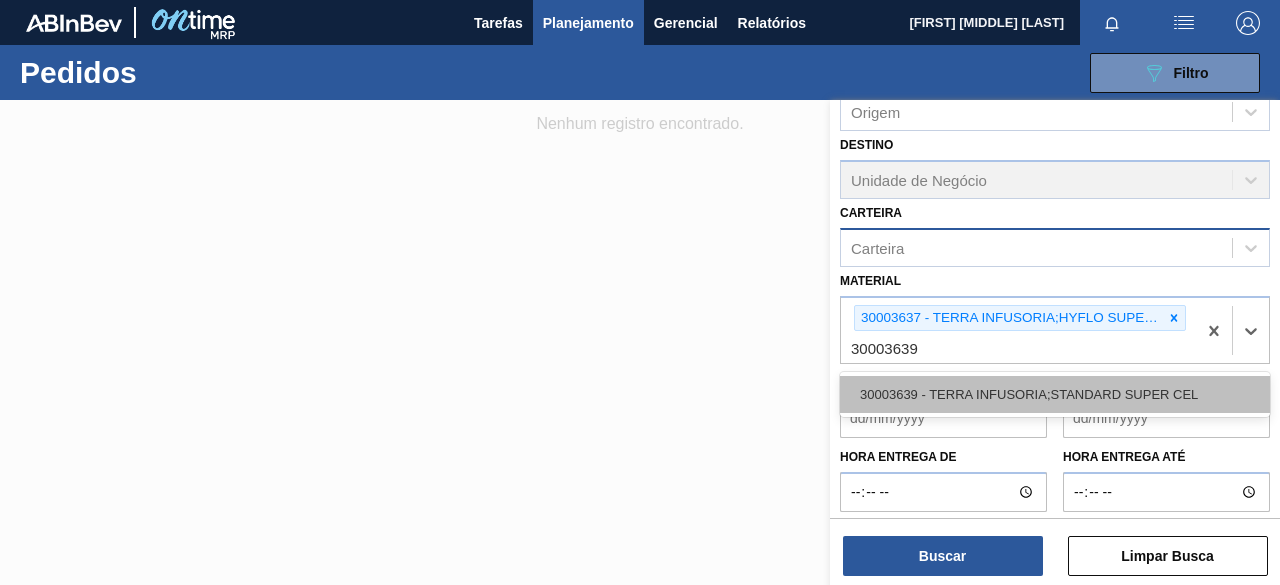 click on "30003639 - TERRA INFUSORIA;STANDARD SUPER CEL" at bounding box center (1055, 394) 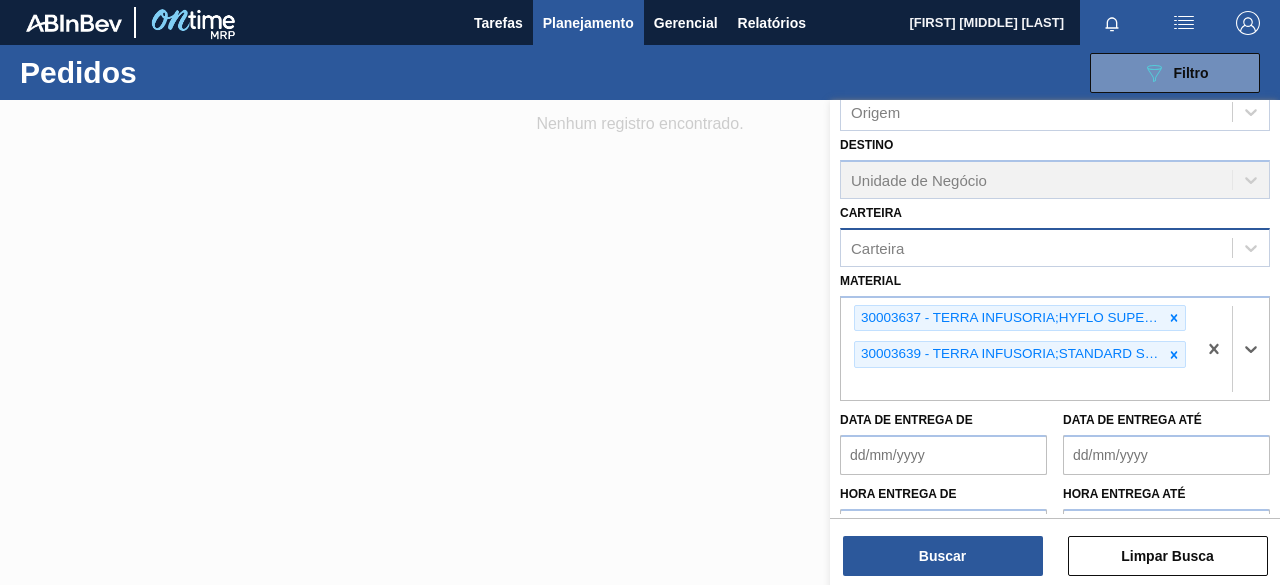 click on "Buscar Limpar Busca" at bounding box center [1055, 546] 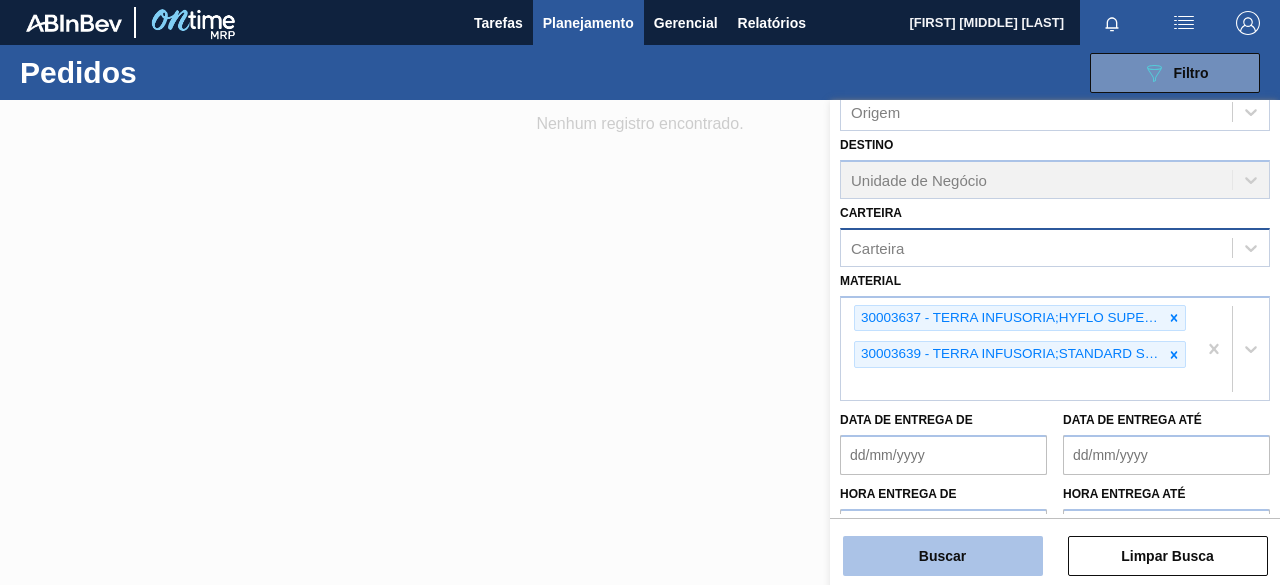 click on "Buscar" at bounding box center (943, 556) 